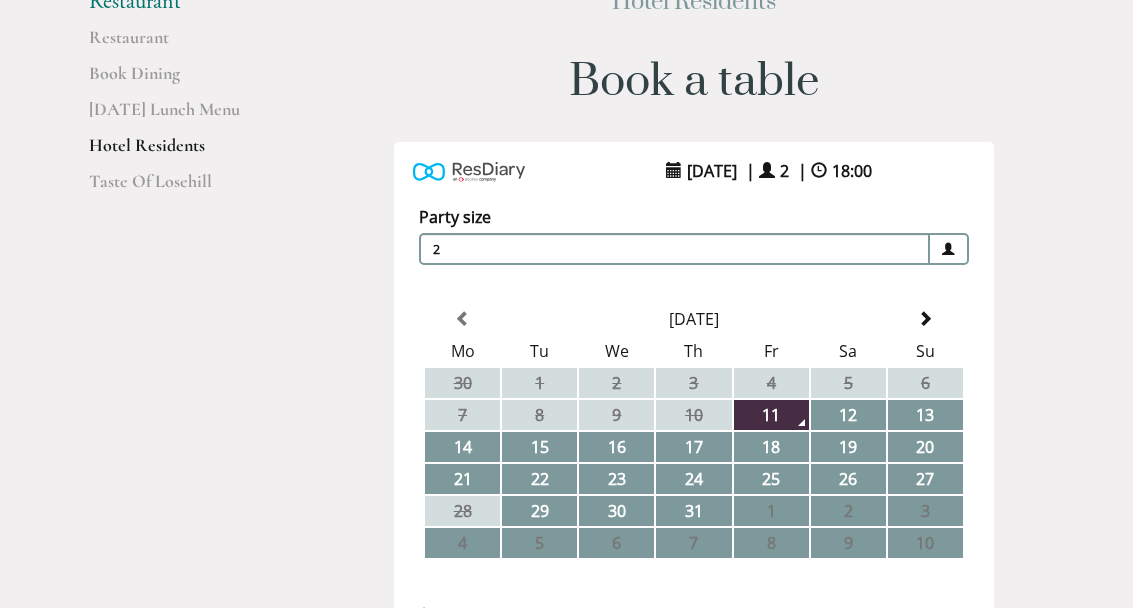 scroll, scrollTop: 212, scrollLeft: 0, axis: vertical 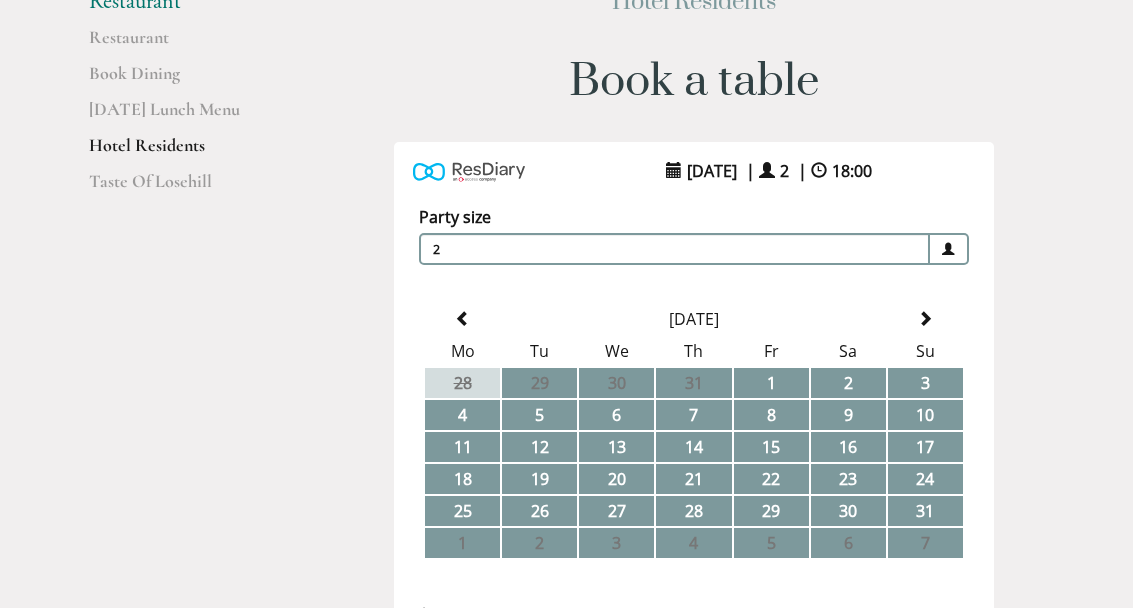 click on "22" at bounding box center [771, 479] 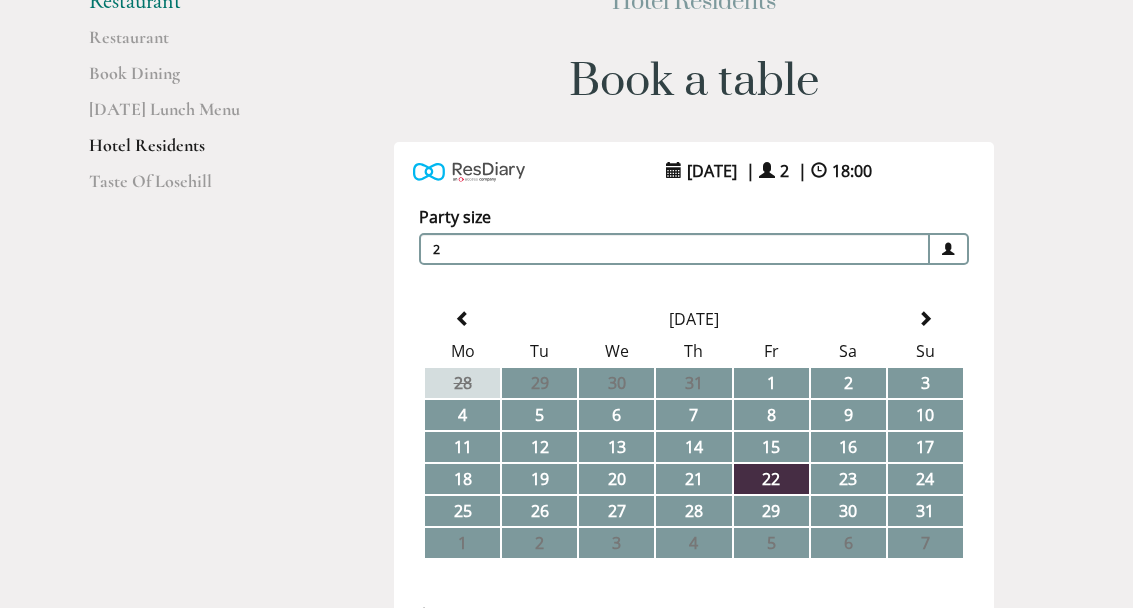 click on "23" at bounding box center (848, 479) 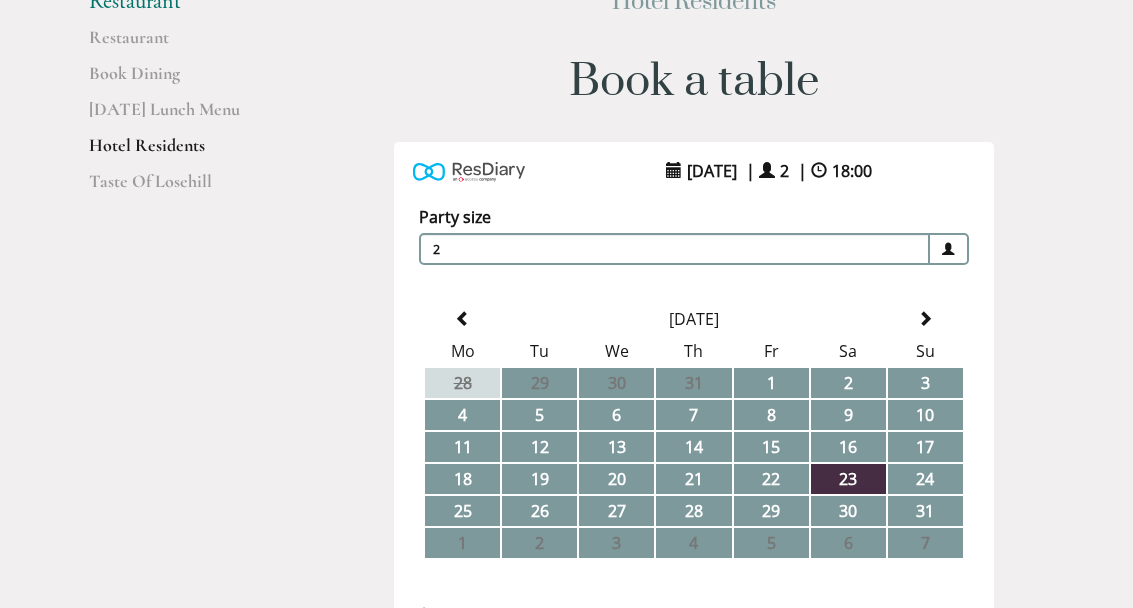 click on "22" at bounding box center [771, 479] 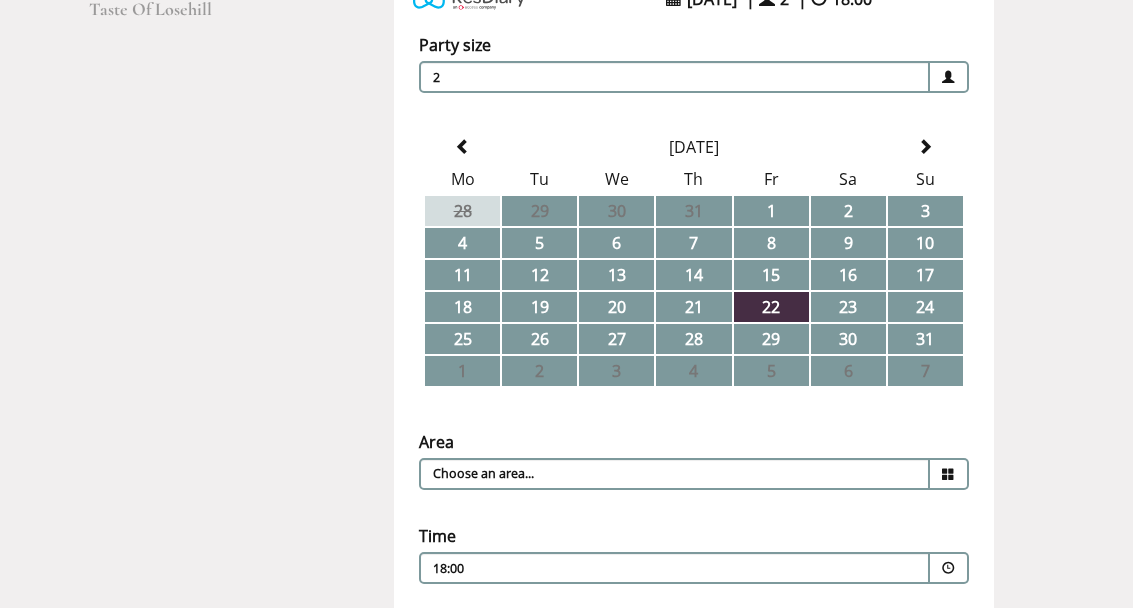 scroll, scrollTop: 391, scrollLeft: 0, axis: vertical 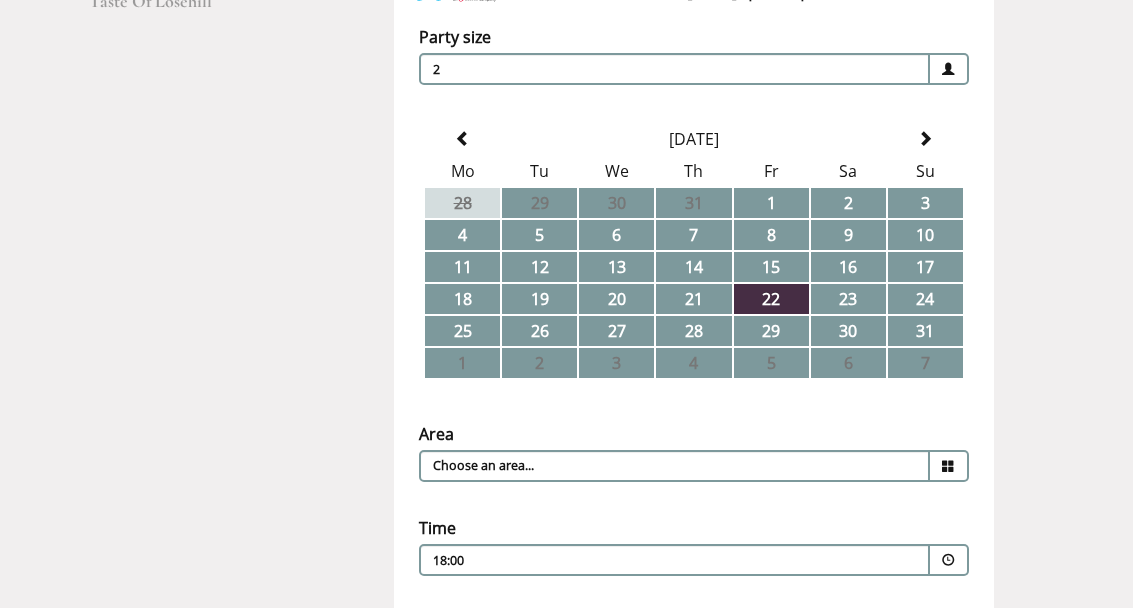 click at bounding box center [949, 467] 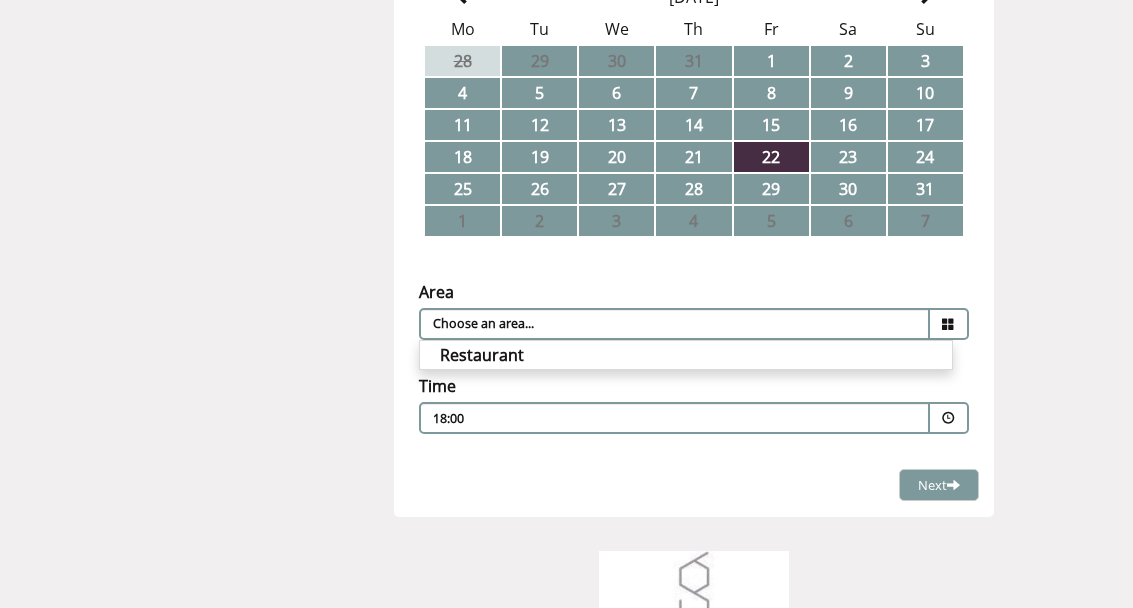 scroll, scrollTop: 546, scrollLeft: 0, axis: vertical 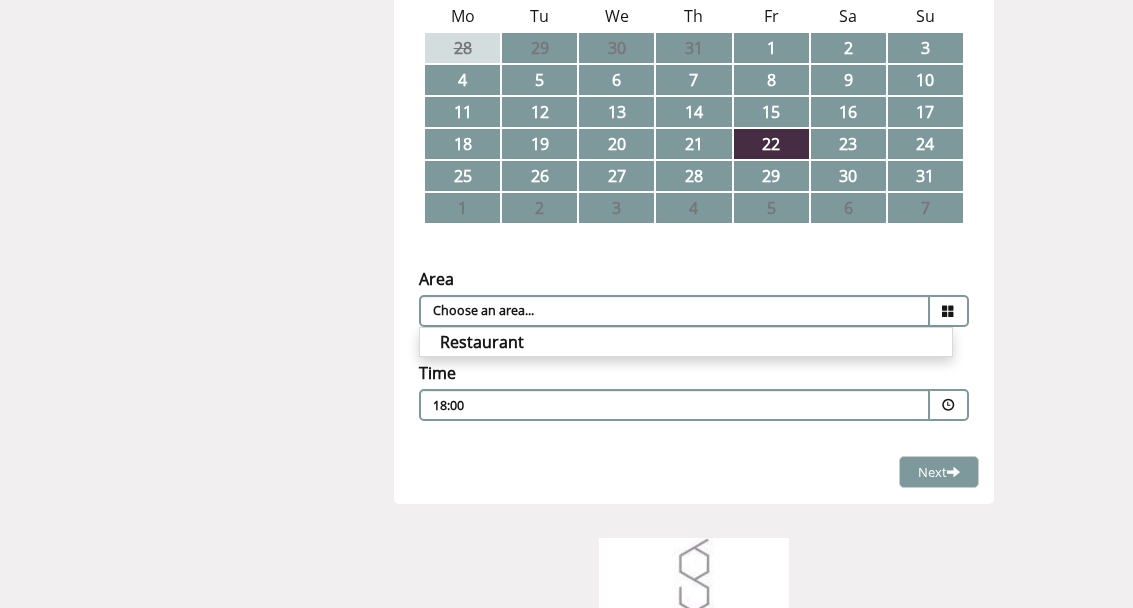 click on "Restaurant" at bounding box center (686, 343) 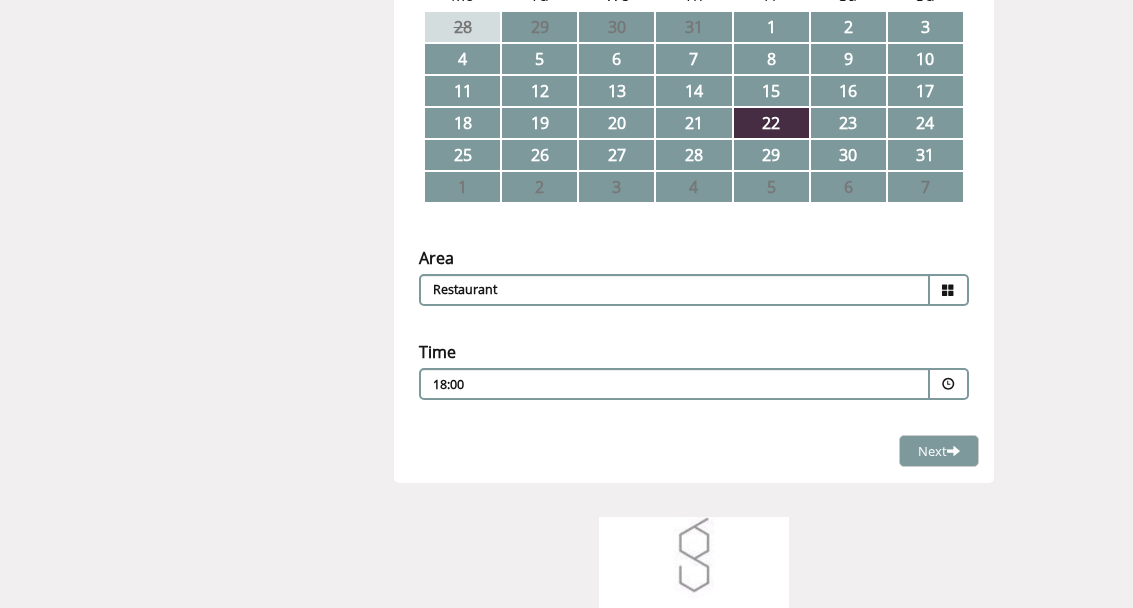 scroll, scrollTop: 565, scrollLeft: 0, axis: vertical 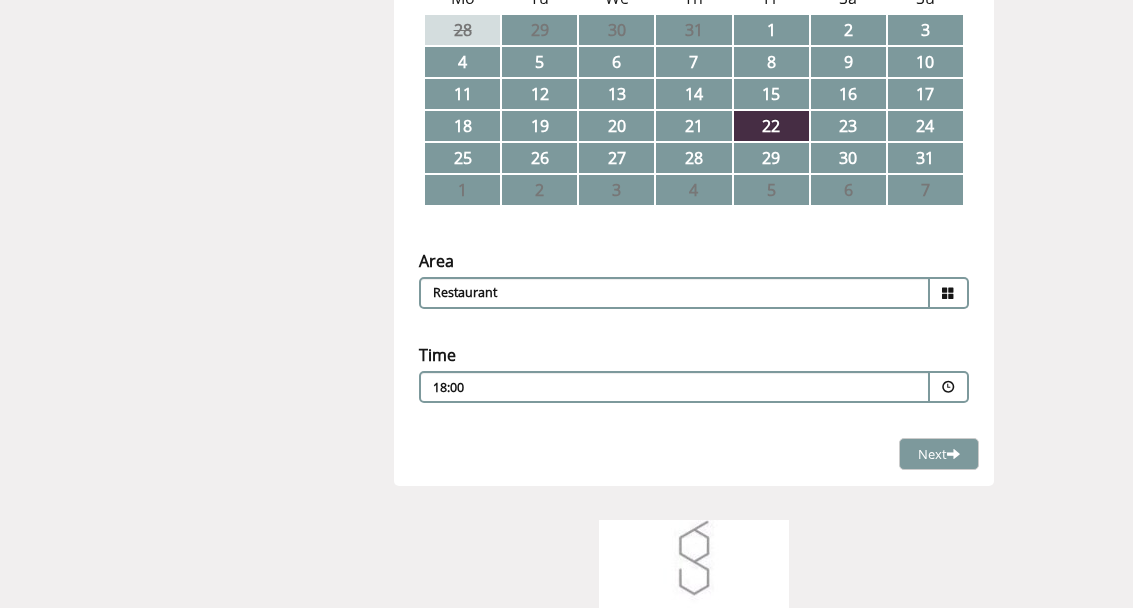 click at bounding box center (949, 387) 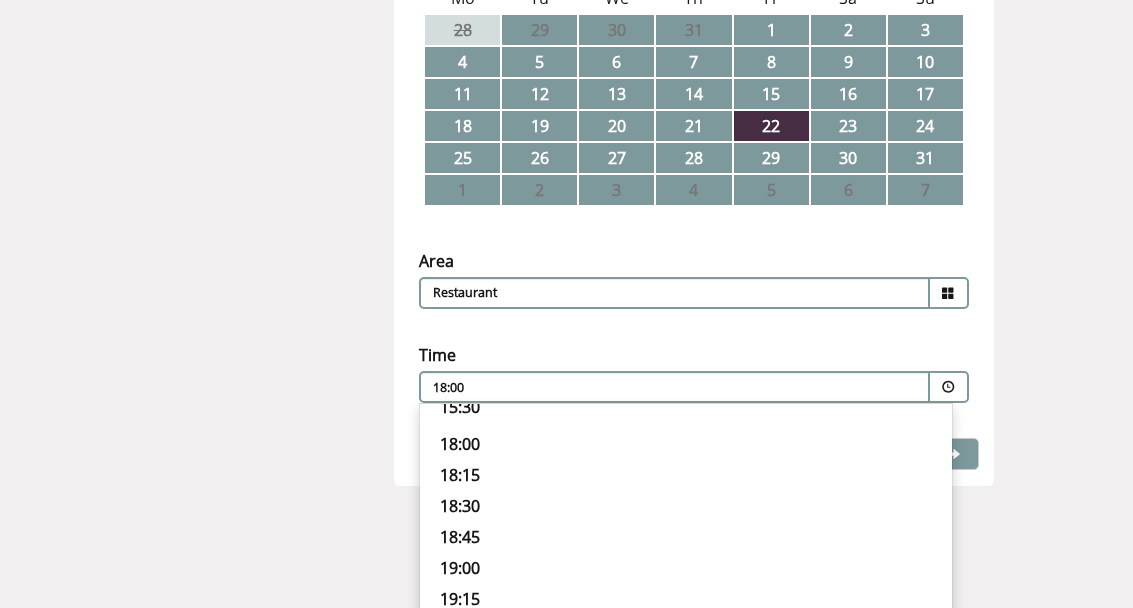 scroll, scrollTop: 646, scrollLeft: 0, axis: vertical 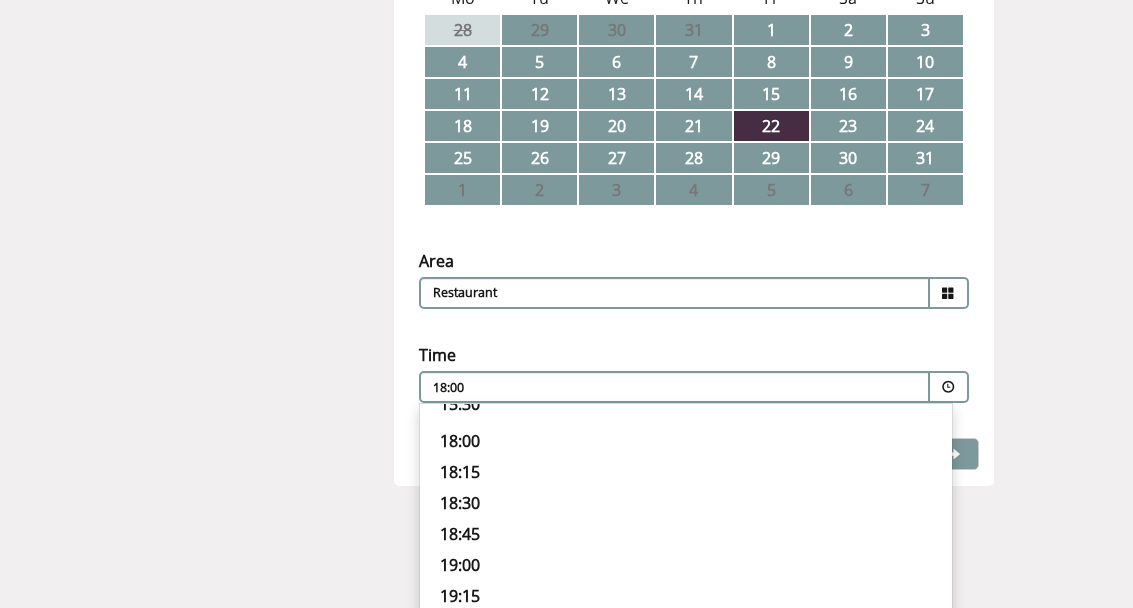 click on "19:00" at bounding box center (686, 565) 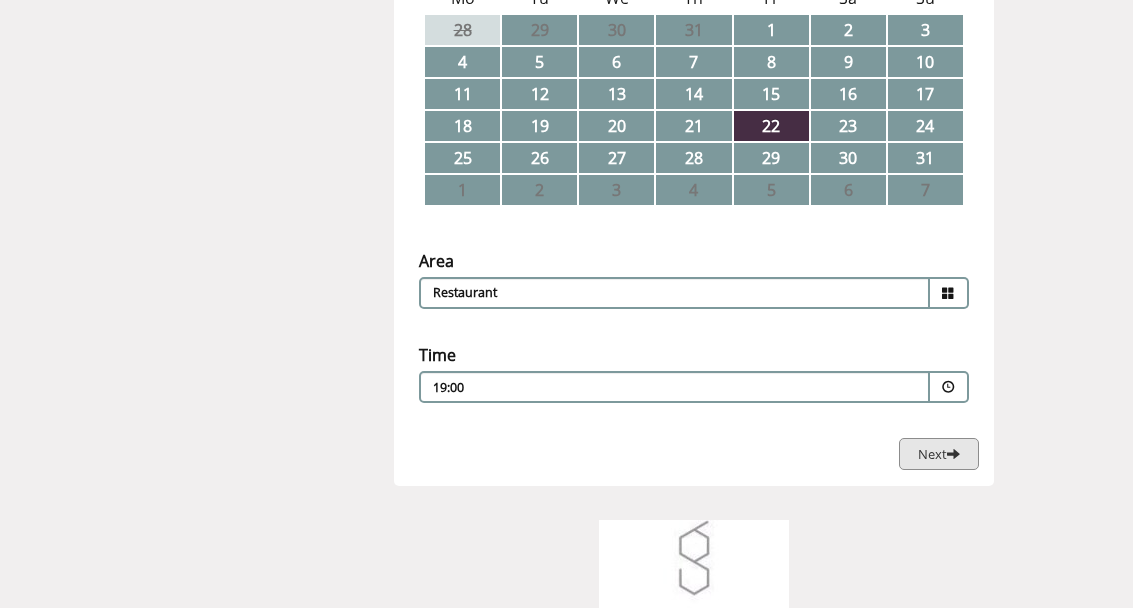 click at bounding box center (953, 453) 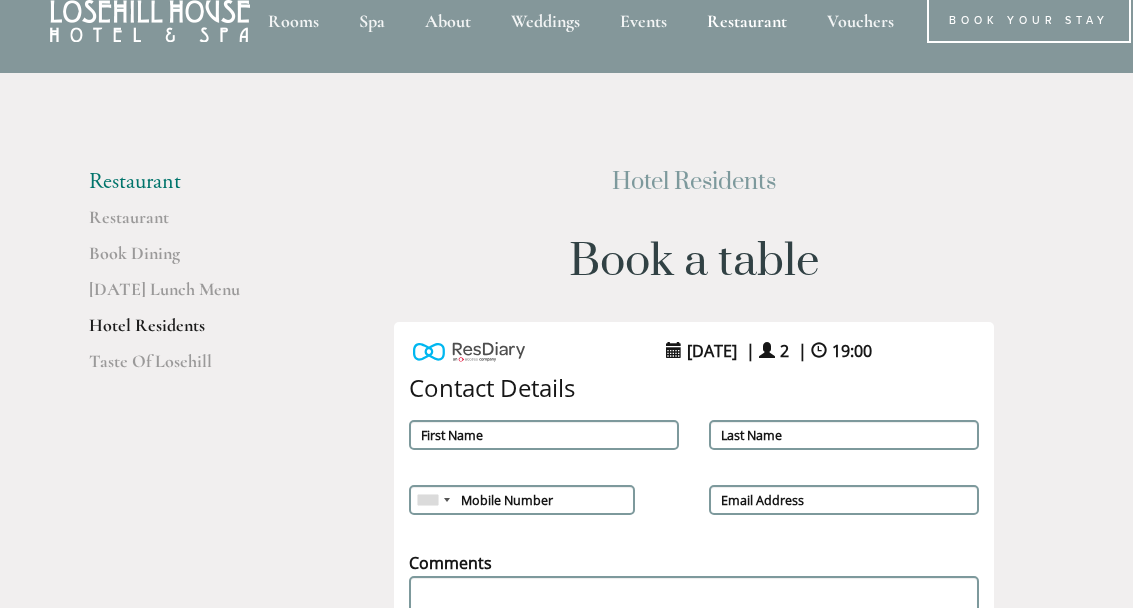 scroll, scrollTop: 0, scrollLeft: 0, axis: both 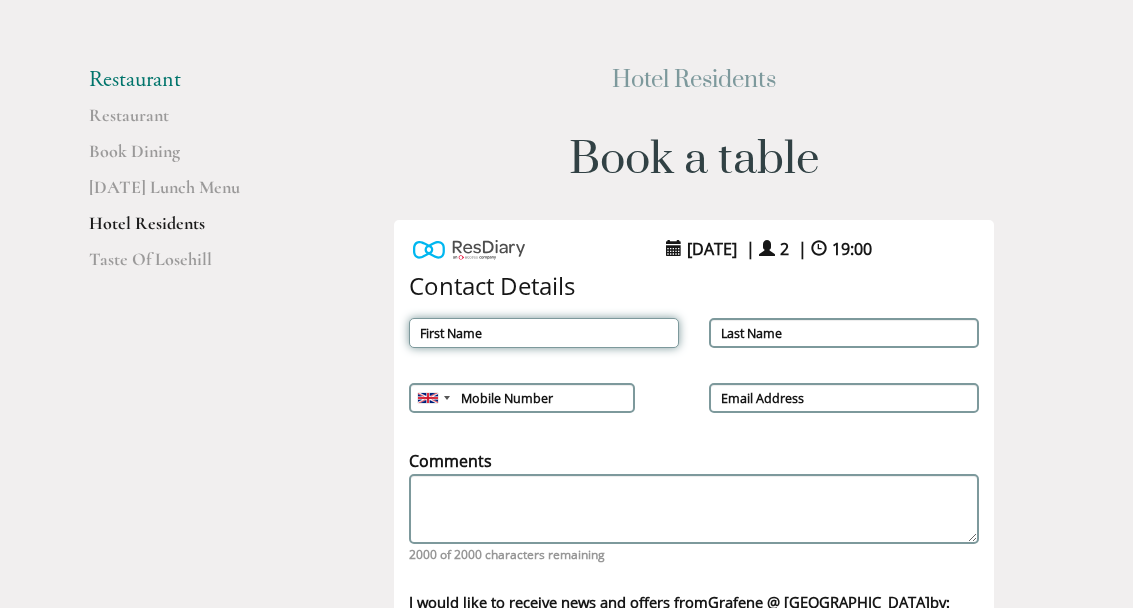 click on "First Name" at bounding box center (544, 333) 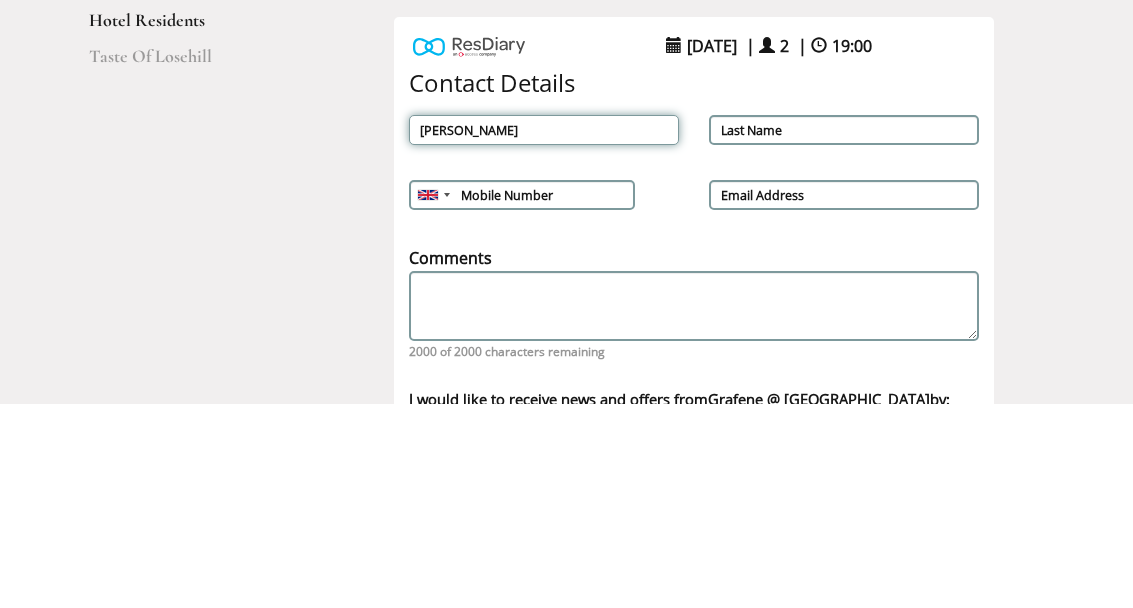 type on "John" 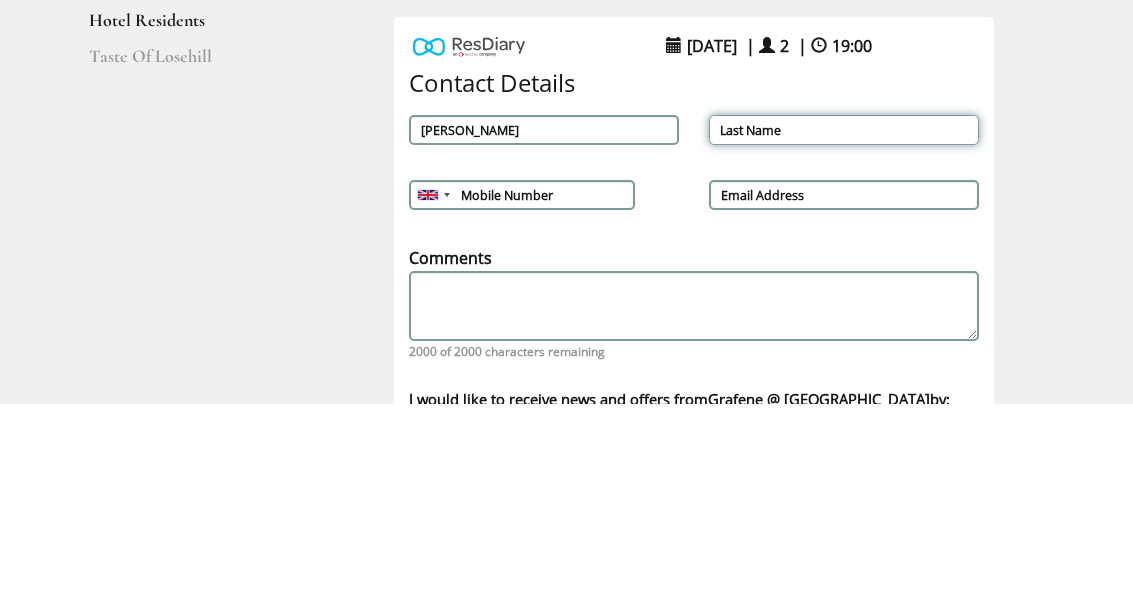 click on "Last Name" at bounding box center (844, 334) 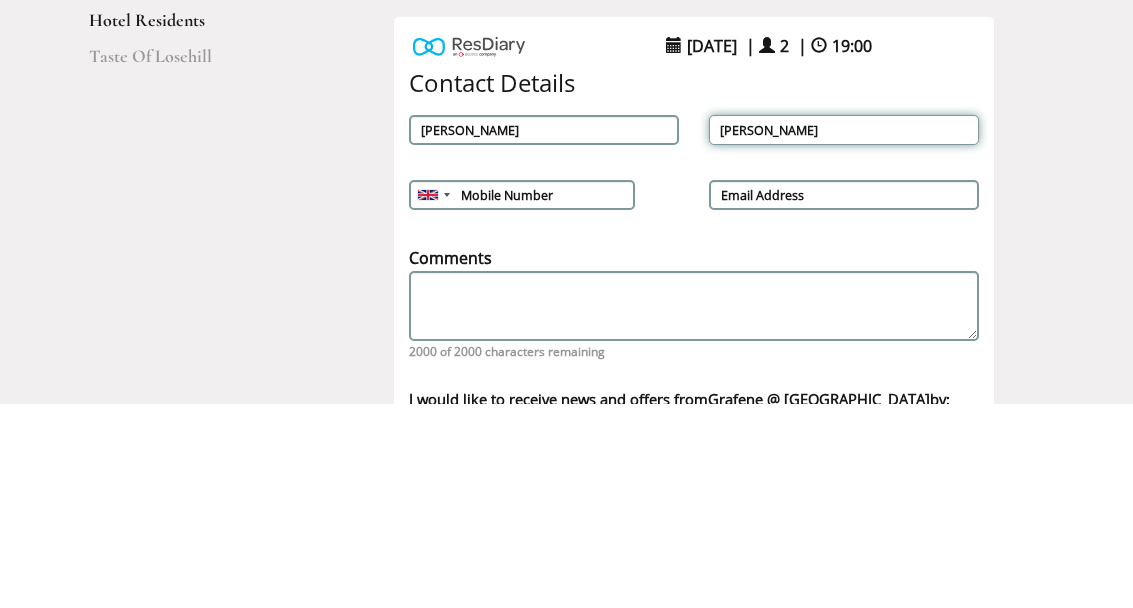 type on "Donmall-Hicks" 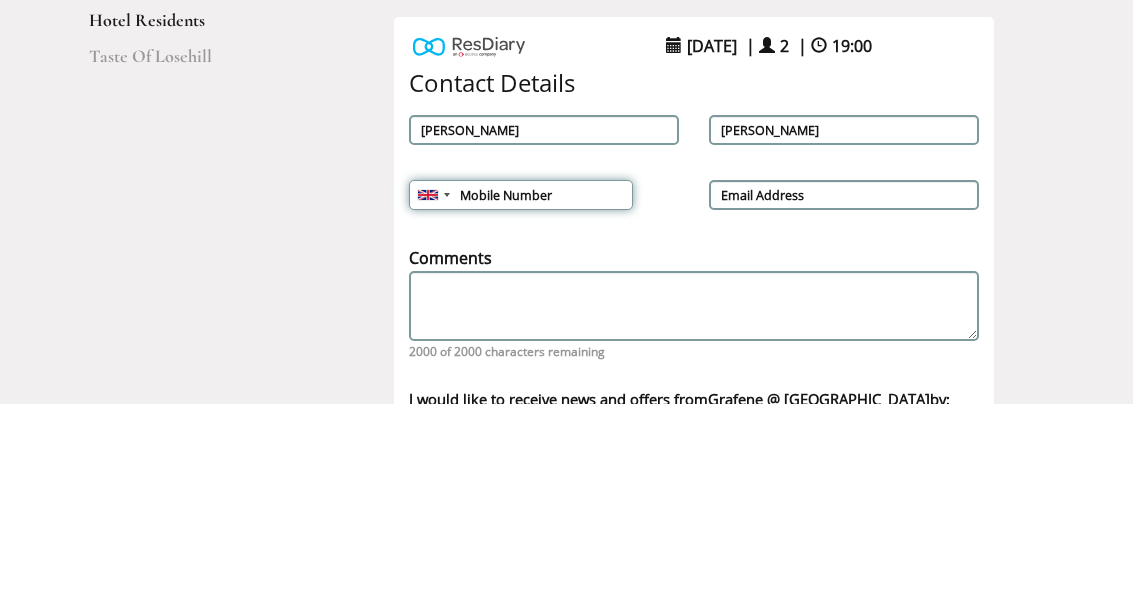 click on "Mobile Number" at bounding box center (521, 399) 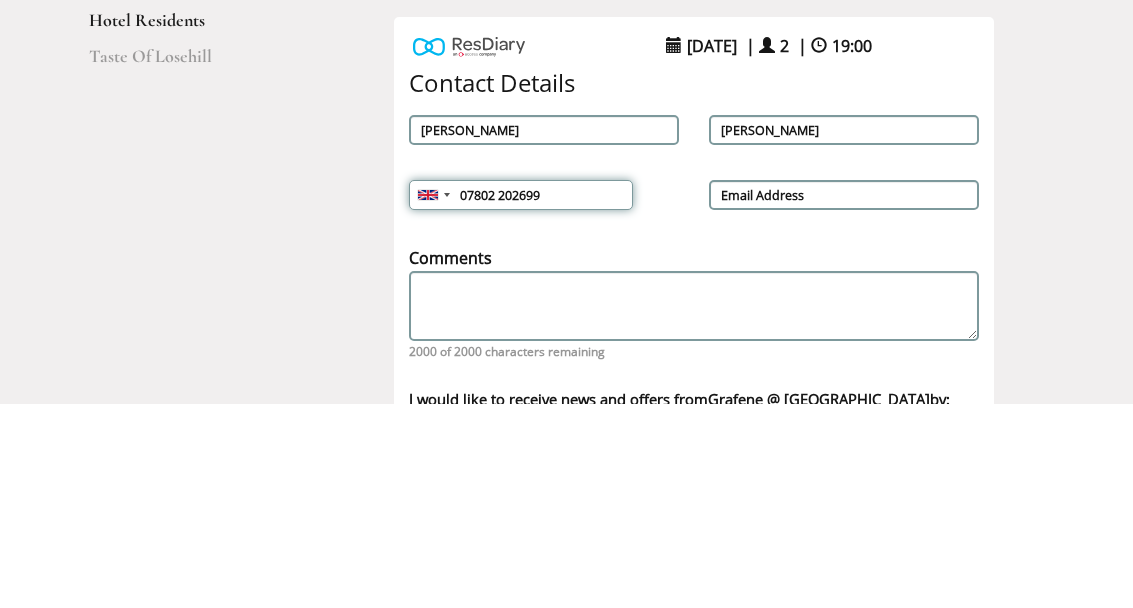 type on "07802 202699" 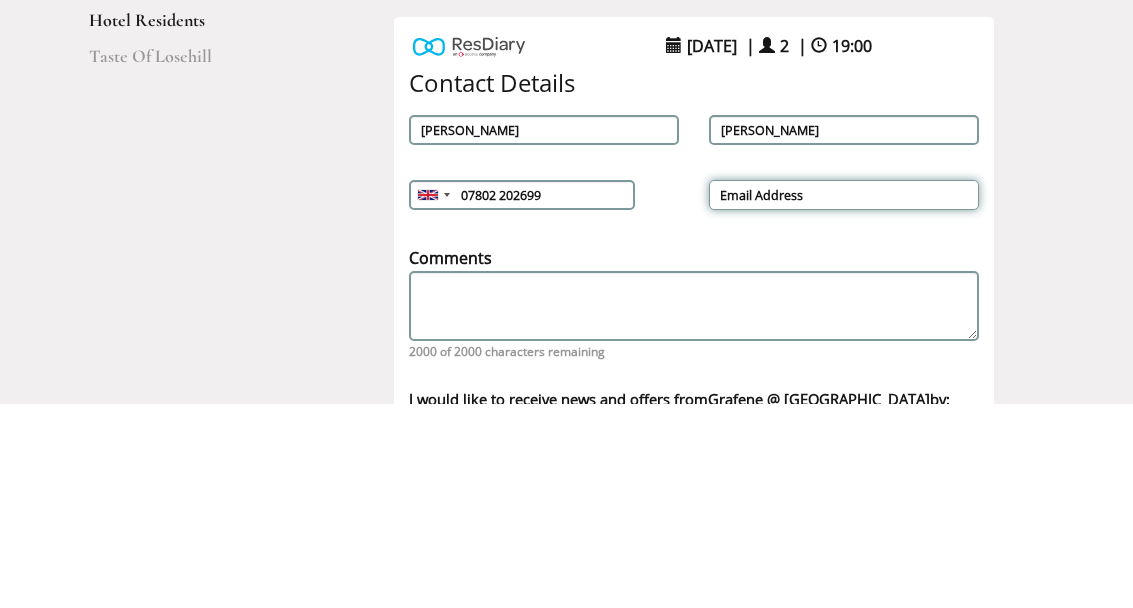 click on "Email Address" at bounding box center (844, 399) 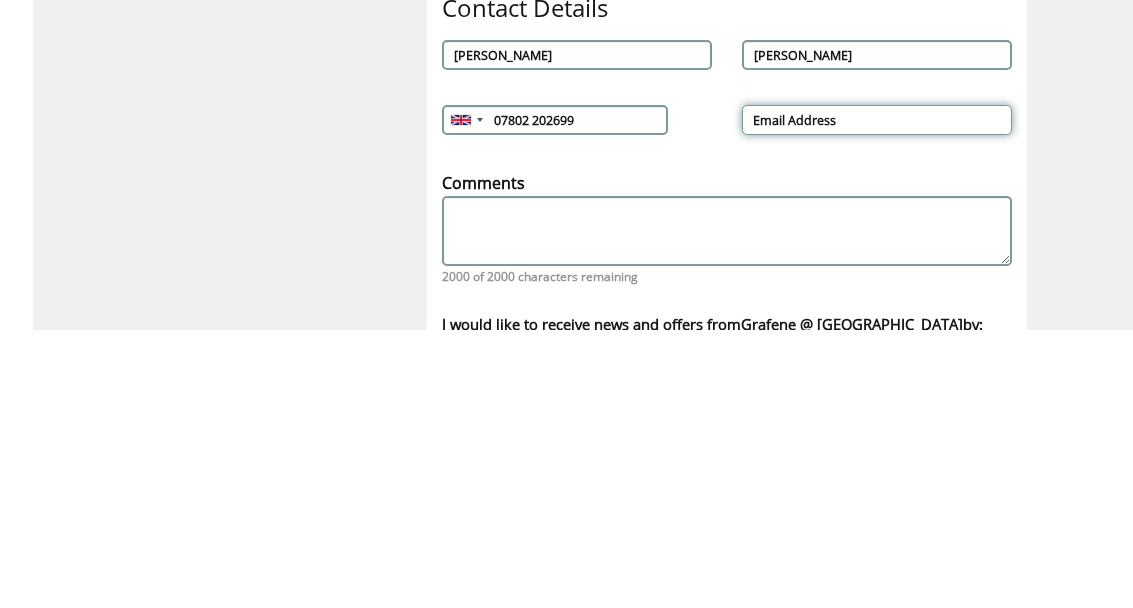 scroll, scrollTop: 133, scrollLeft: 10, axis: both 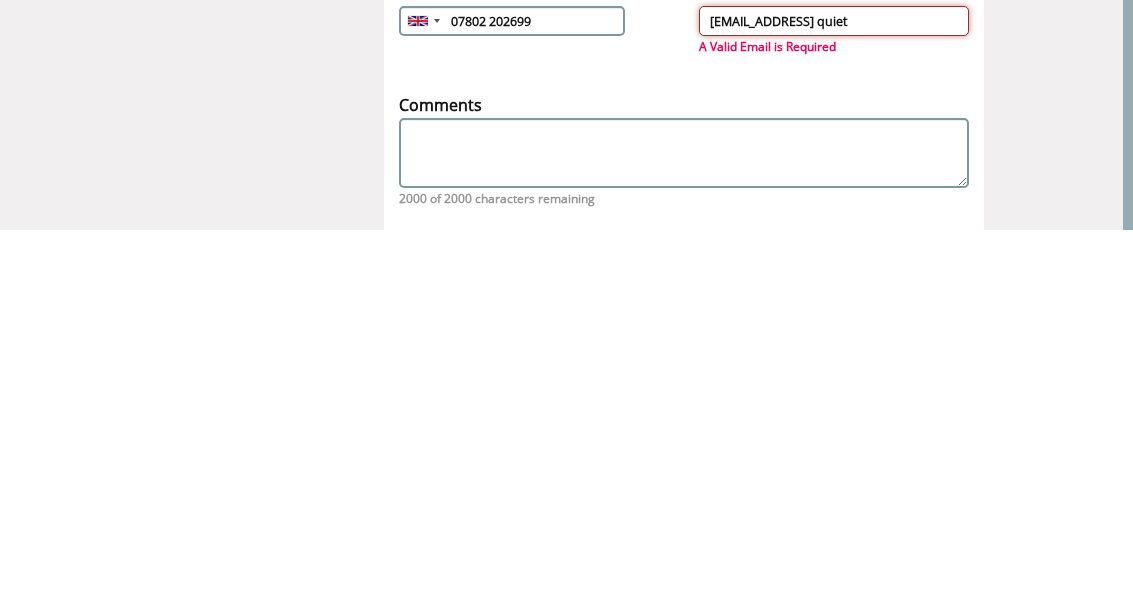 type on "Gilldh@icloud.comA quiet" 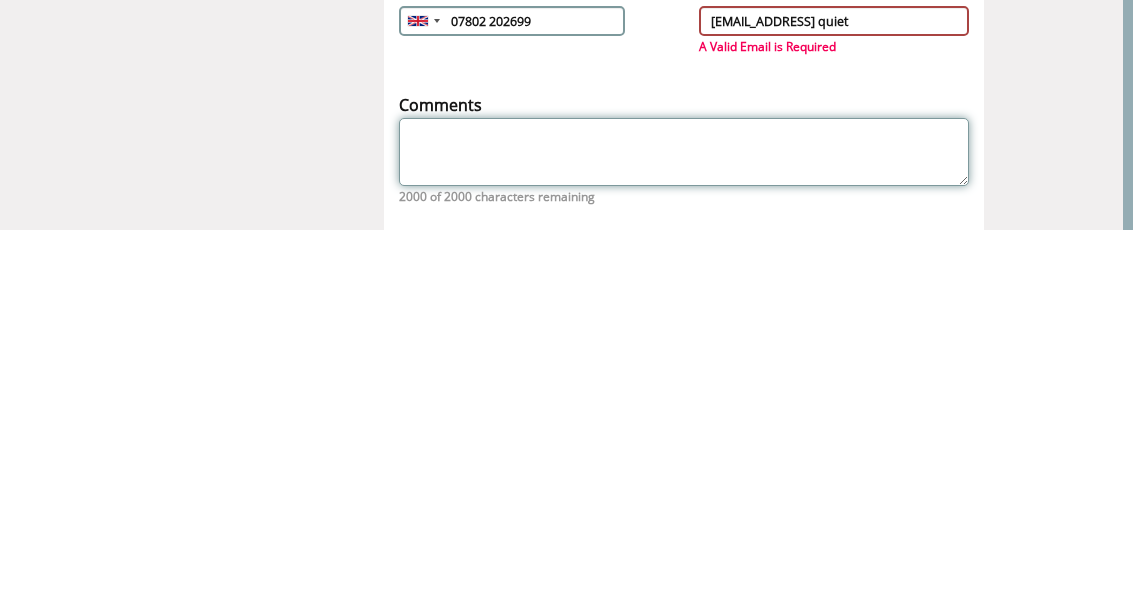 click on "Comments" at bounding box center [684, 530] 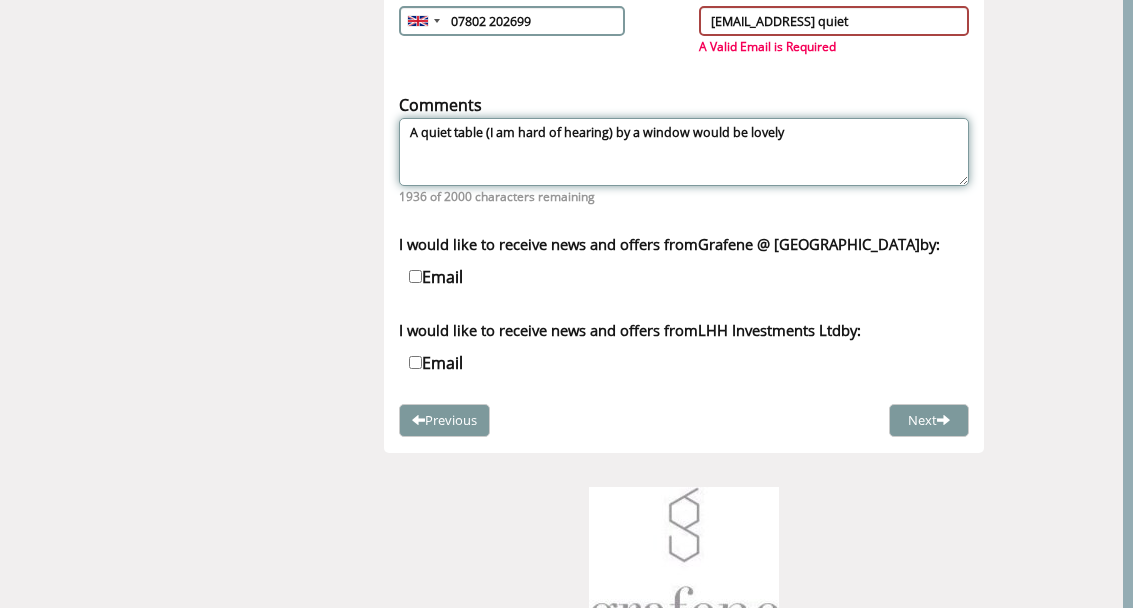 type on "A quiet table (I am hard of hearing) by a window would be lovely" 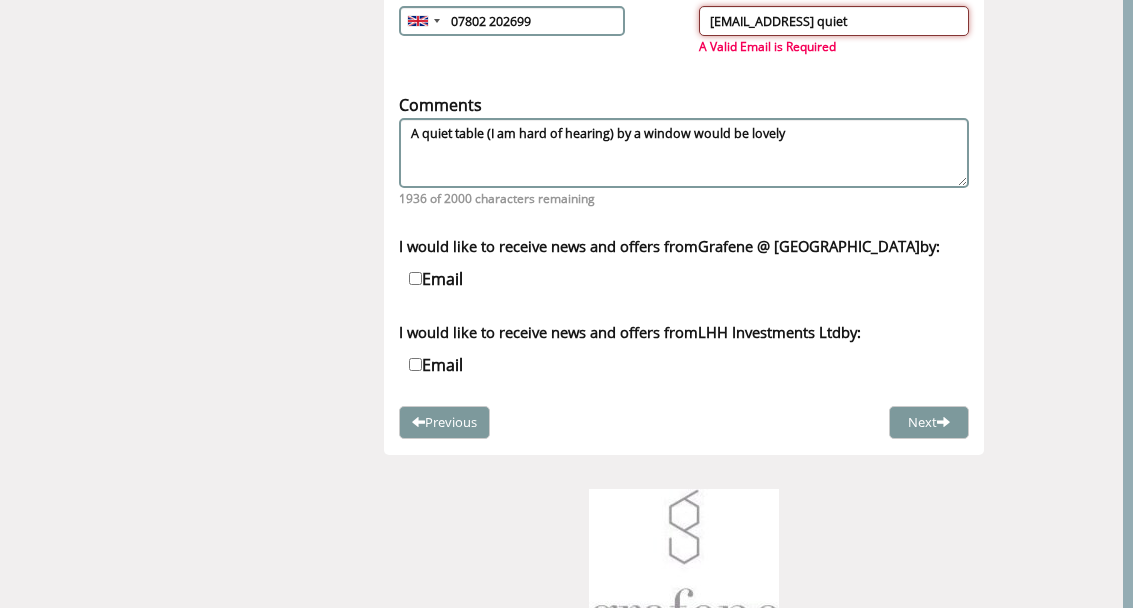 click on "Gilldh@icloud.comA quiet" at bounding box center [834, 21] 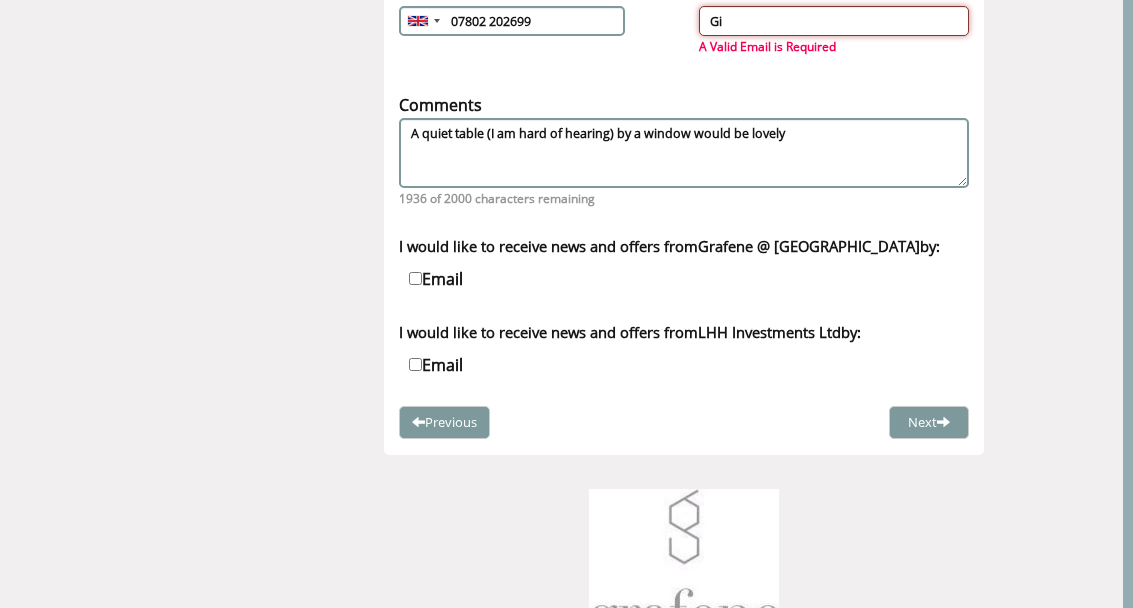 type on "G" 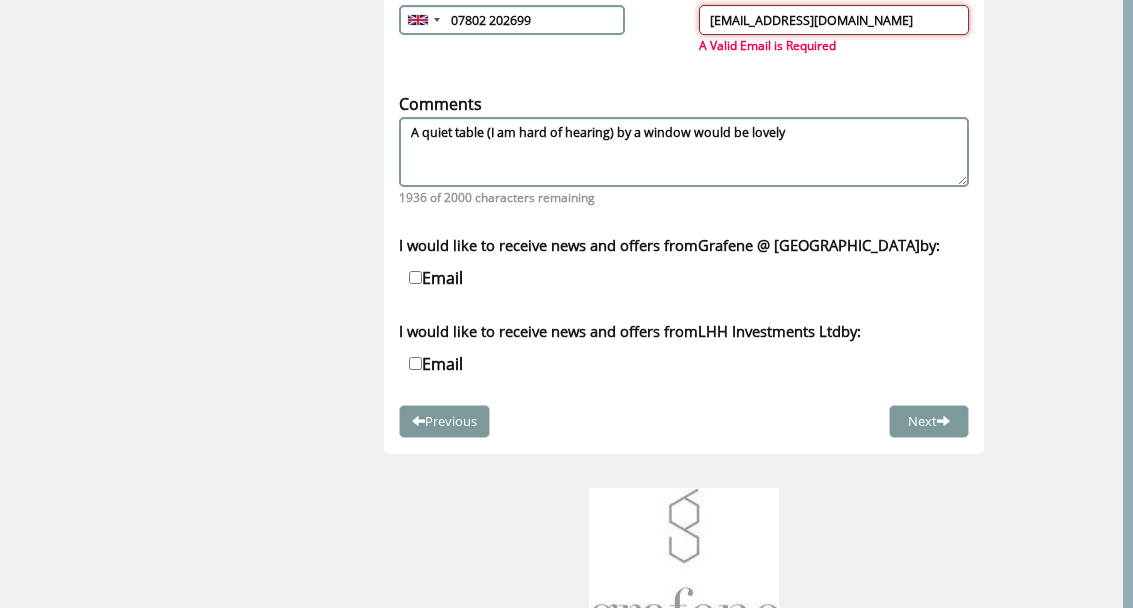 type on "gilldh@icloud.com" 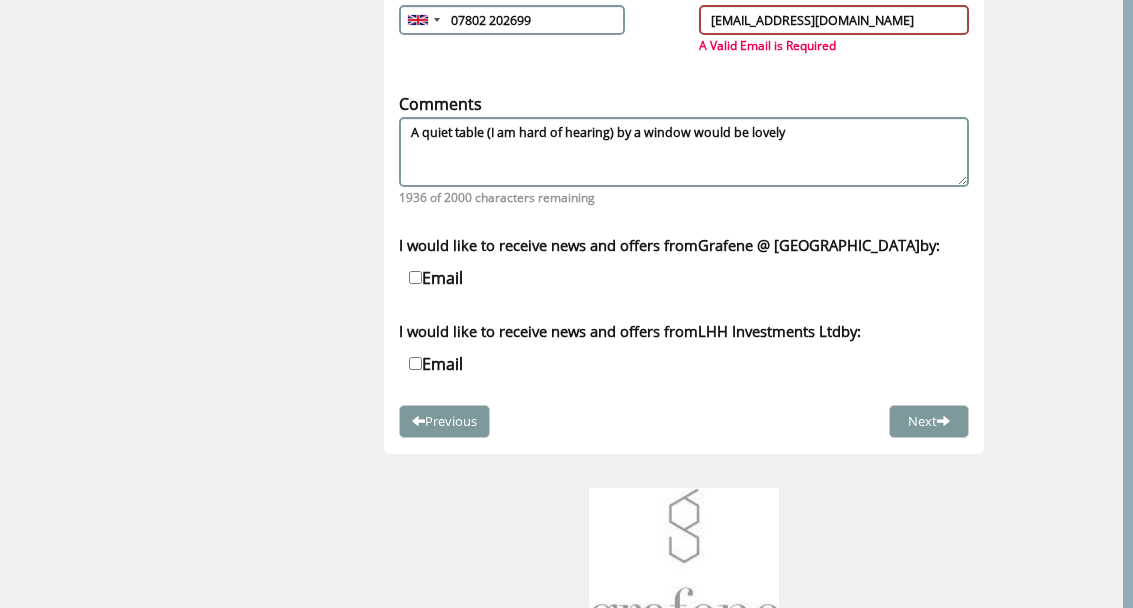 click on "Email" at bounding box center [415, 278] 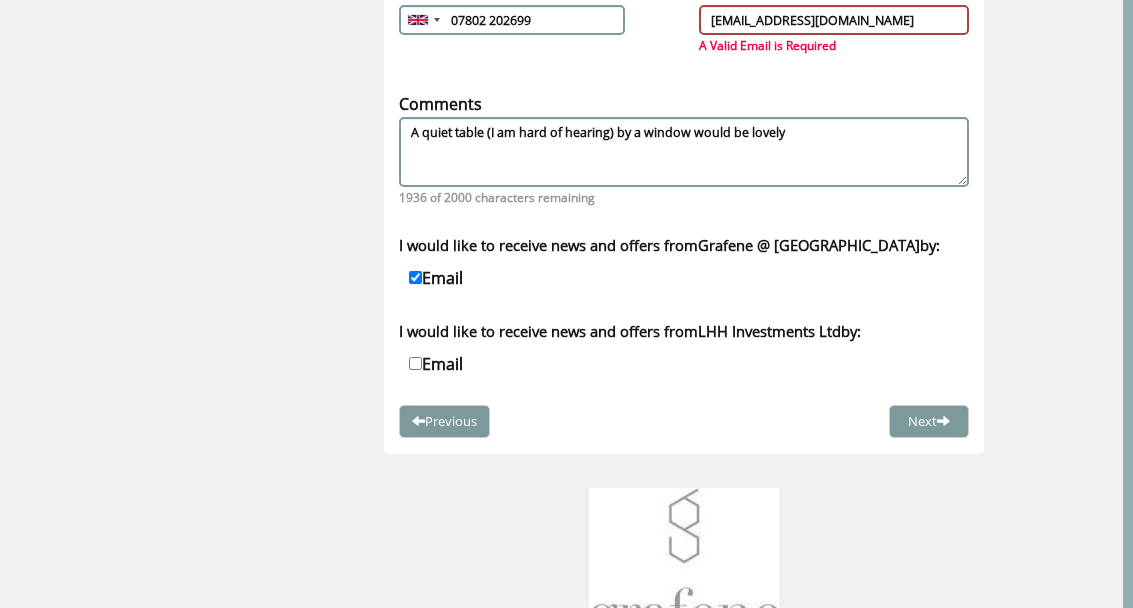 checkbox on "true" 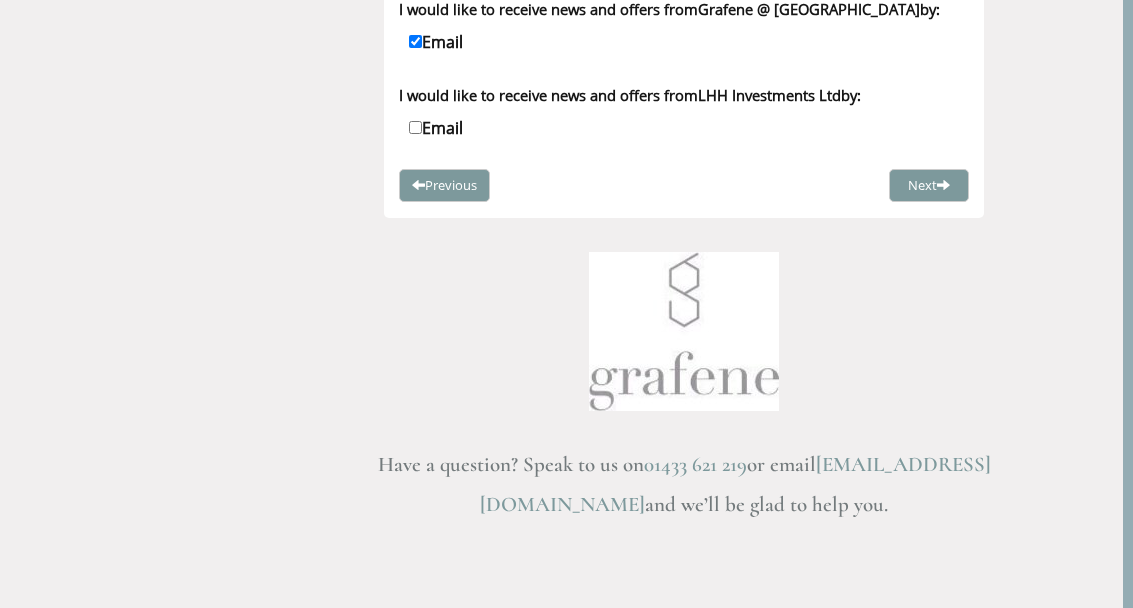 scroll, scrollTop: 748, scrollLeft: 10, axis: both 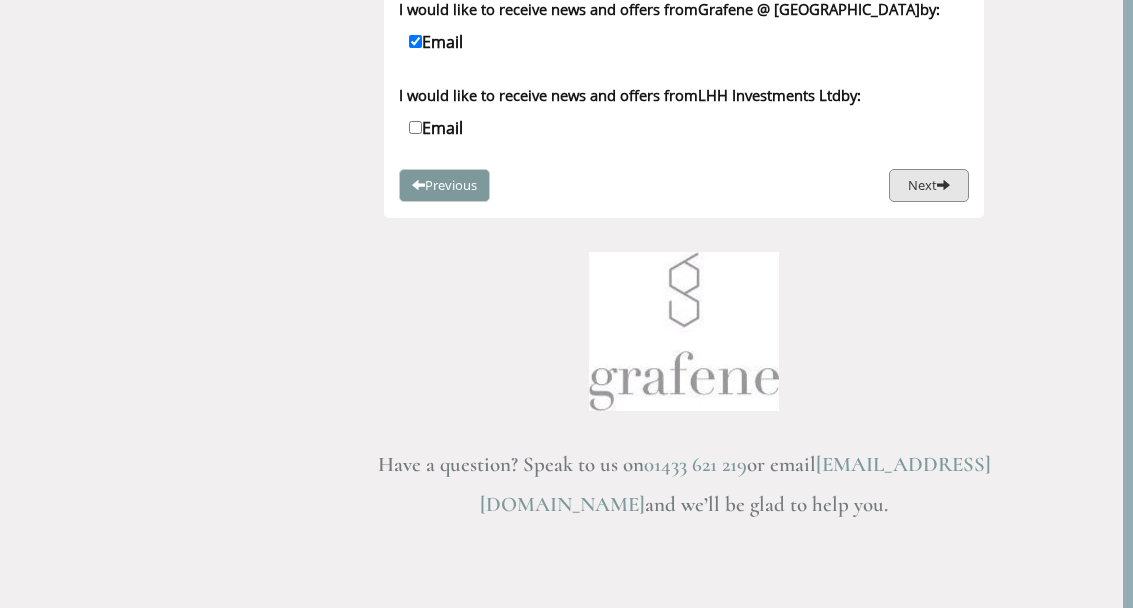 click at bounding box center (943, 184) 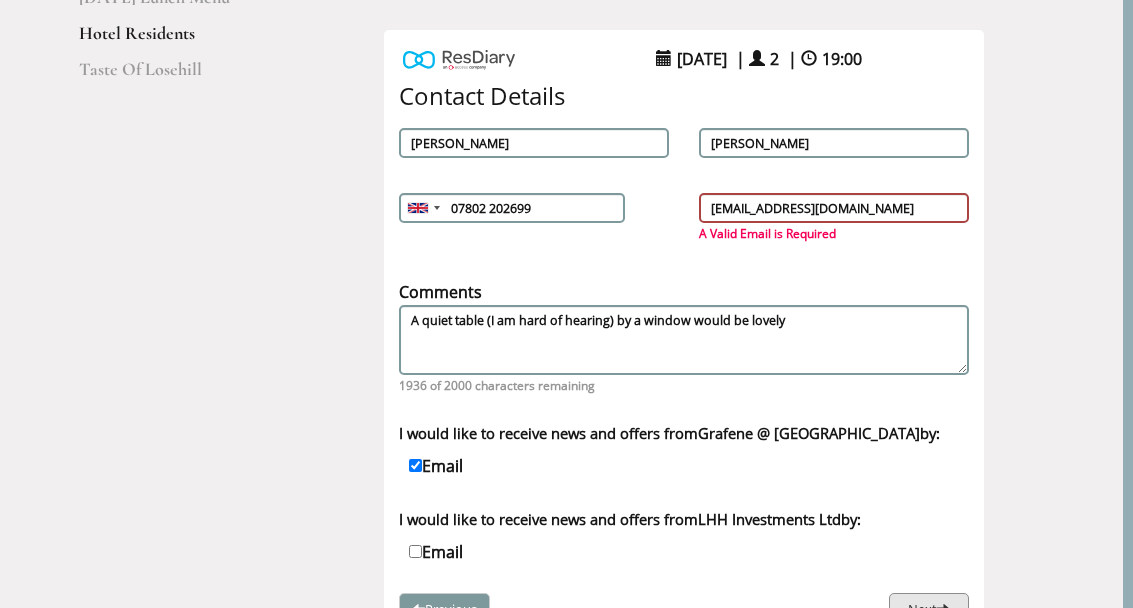 scroll, scrollTop: 326, scrollLeft: 10, axis: both 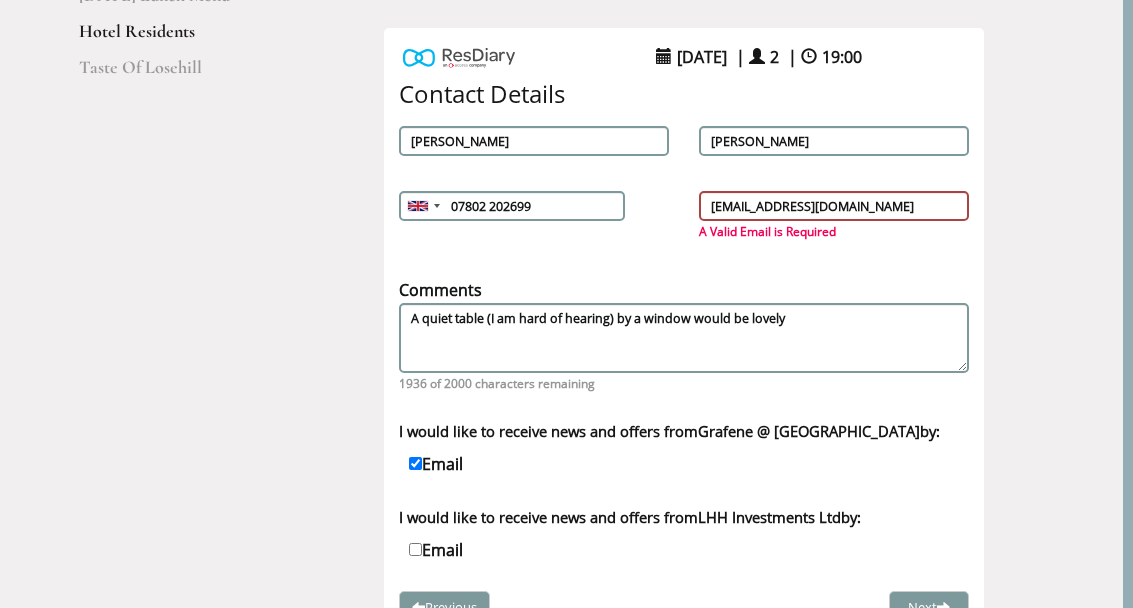 click on "A Valid Email is Required" at bounding box center [834, 231] 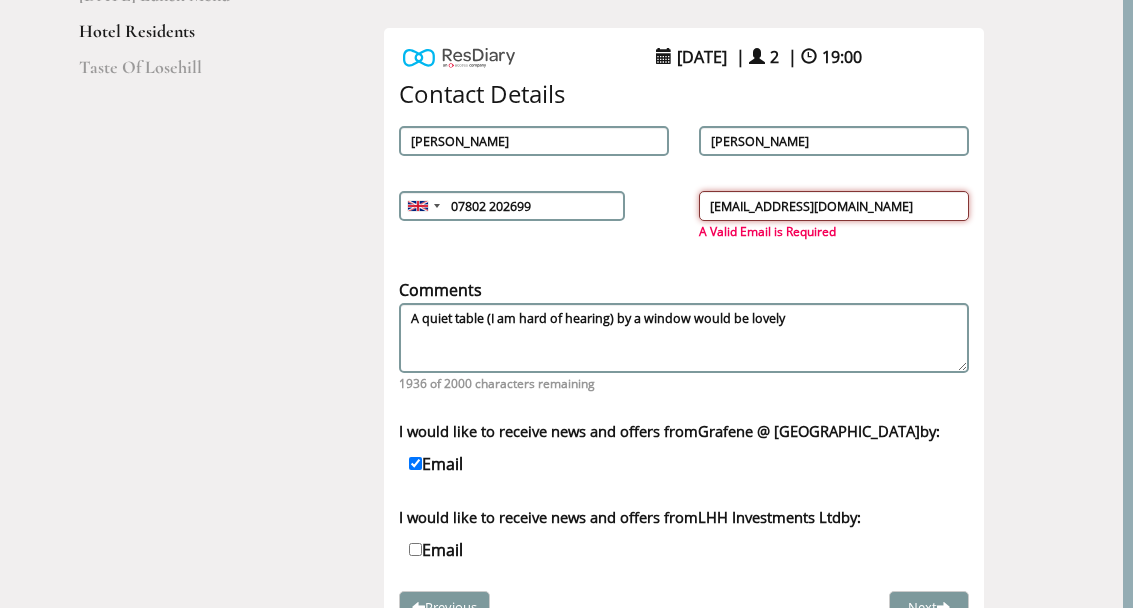 click on "gilldh@icloud.com" at bounding box center (834, 206) 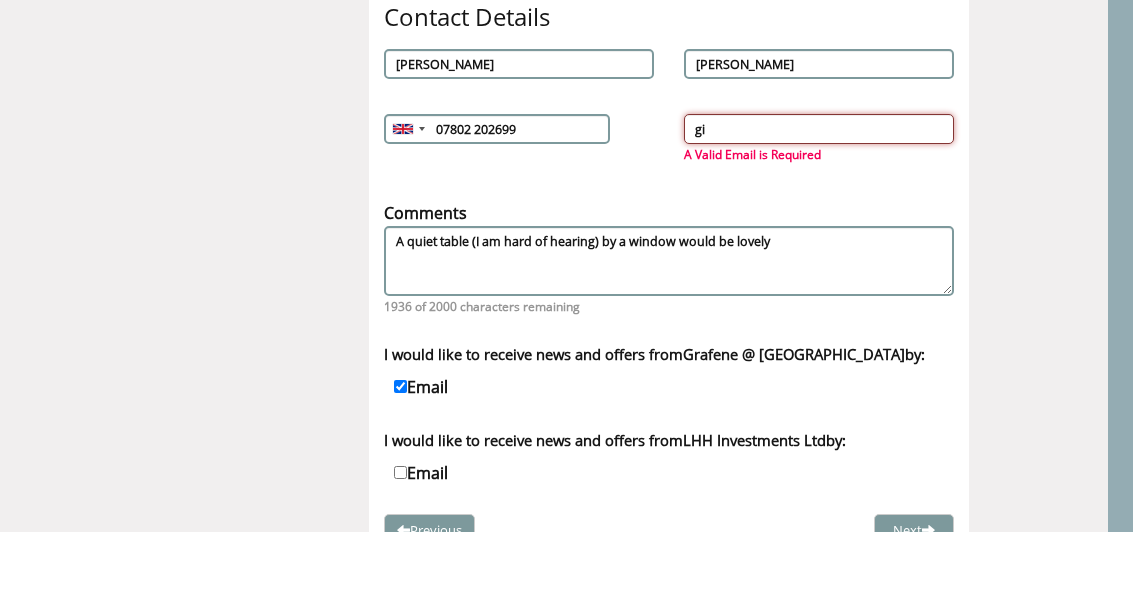 type on "g" 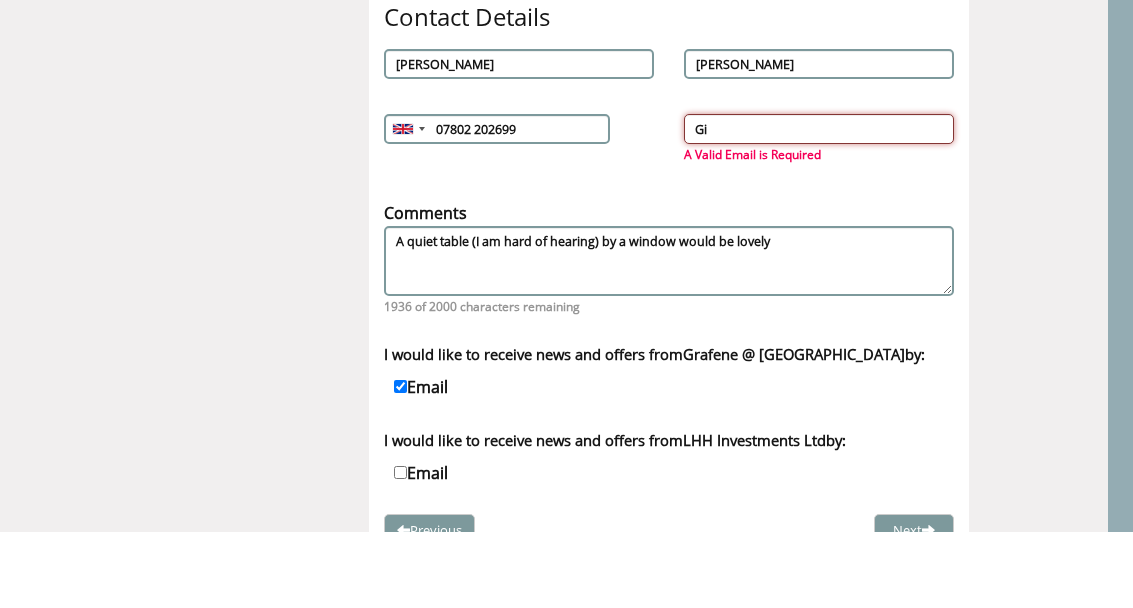 type on "G" 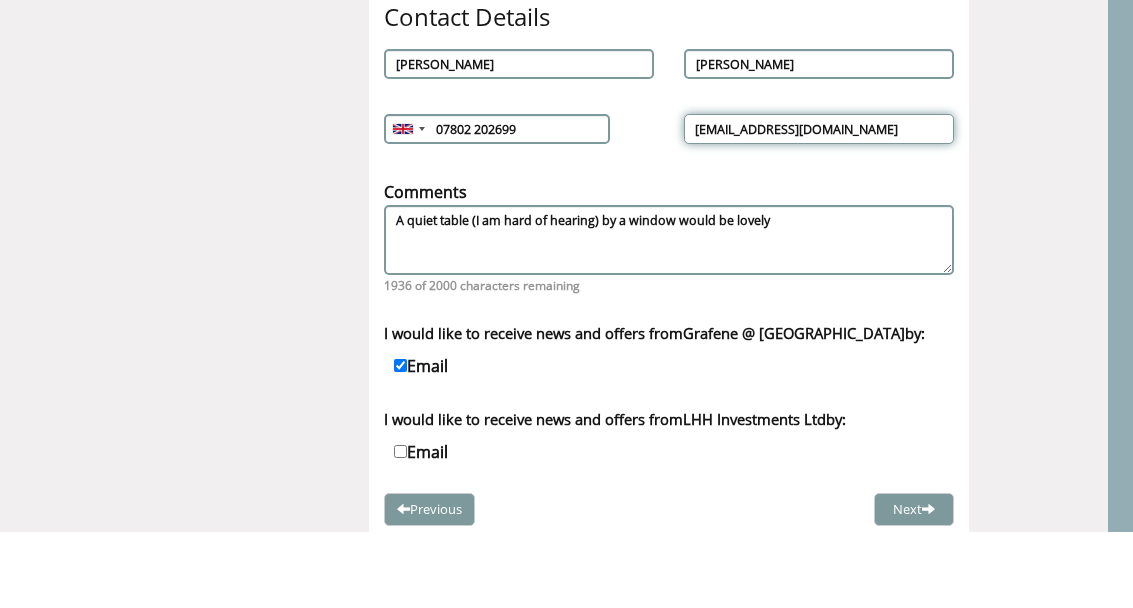 type on "gilldh@icloud.com" 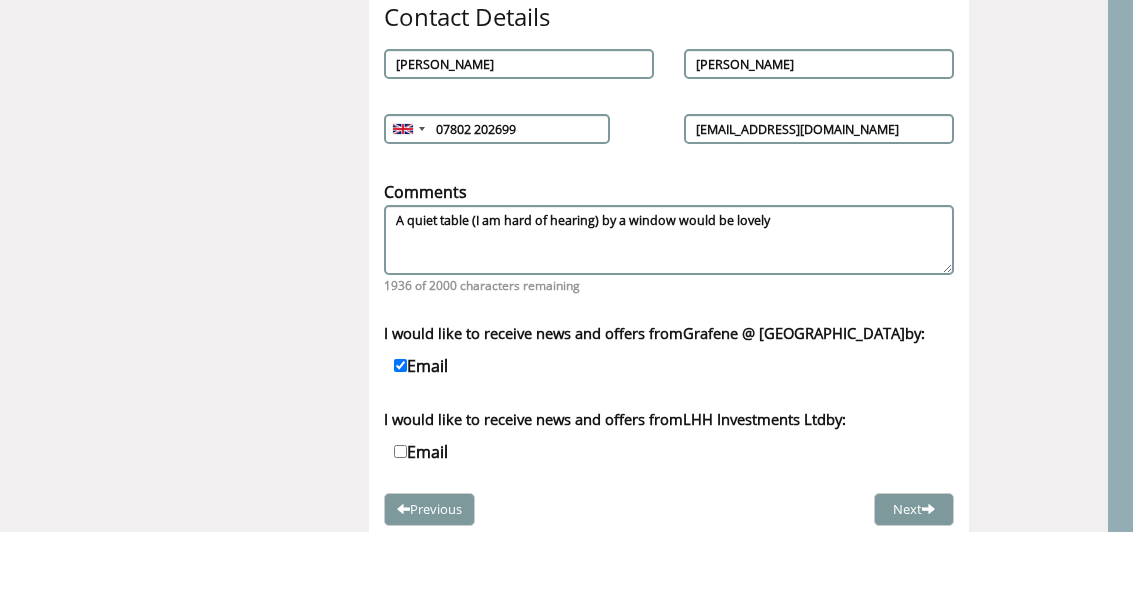 scroll, scrollTop: 403, scrollLeft: 25, axis: both 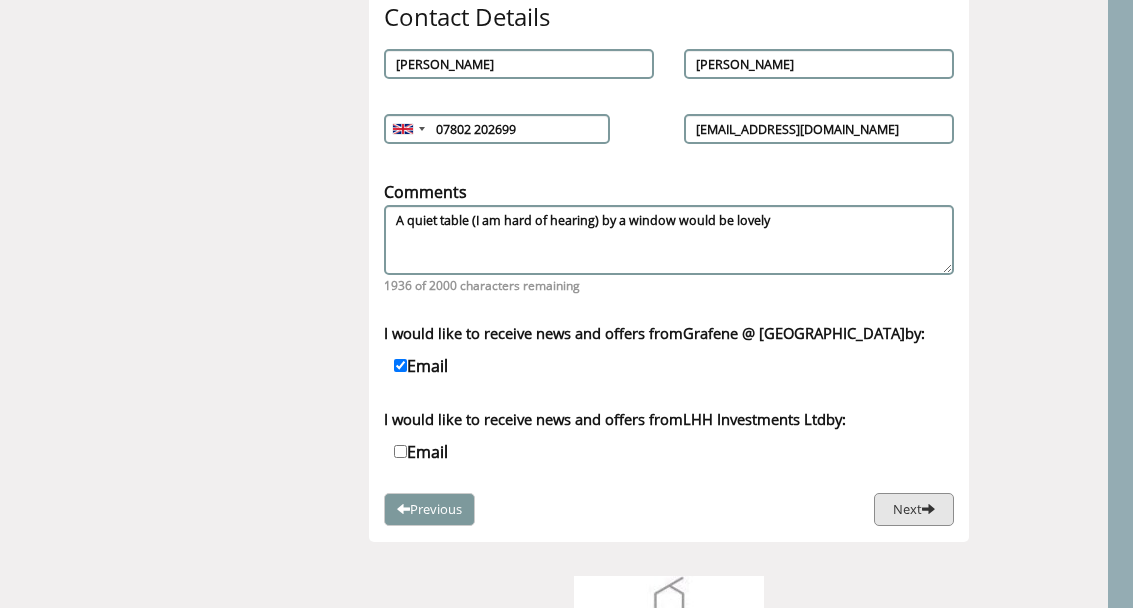 click at bounding box center (928, 508) 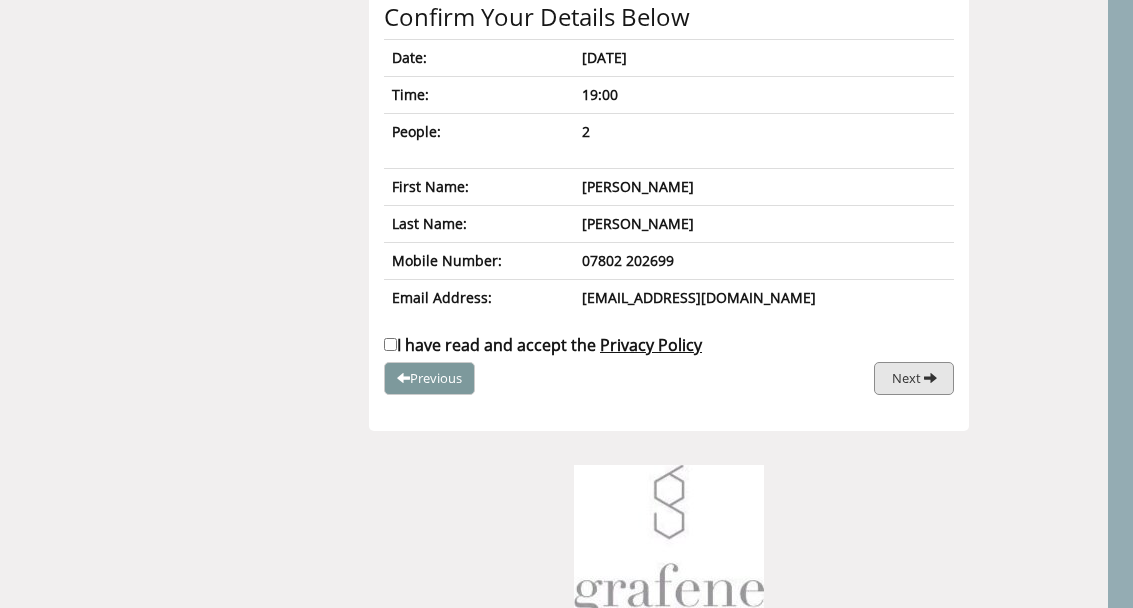 click at bounding box center [930, 377] 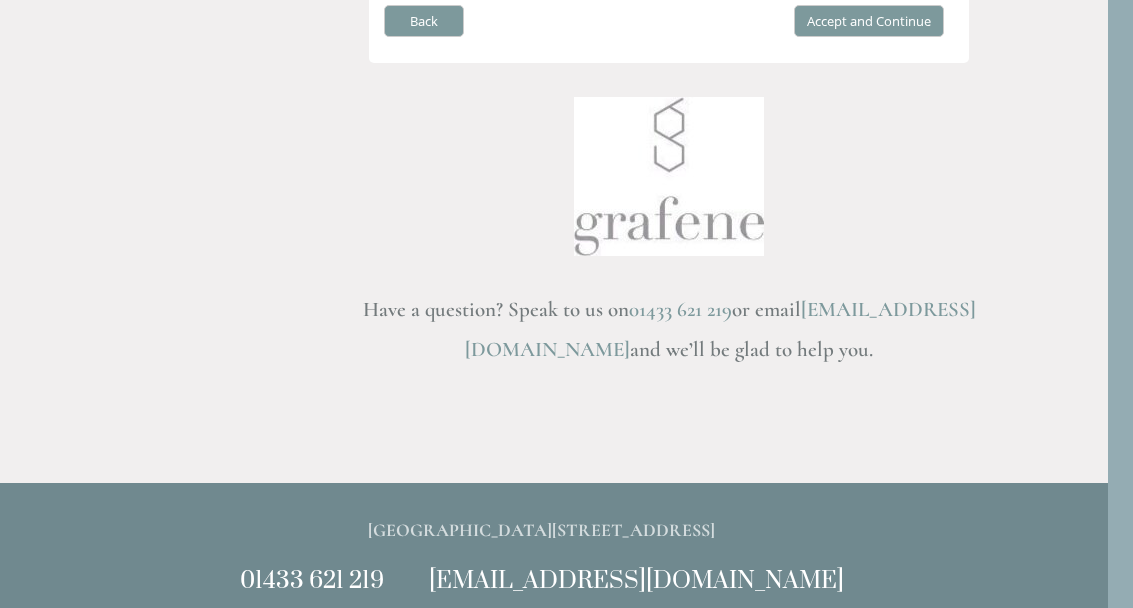 click on "Back" at bounding box center (424, 21) 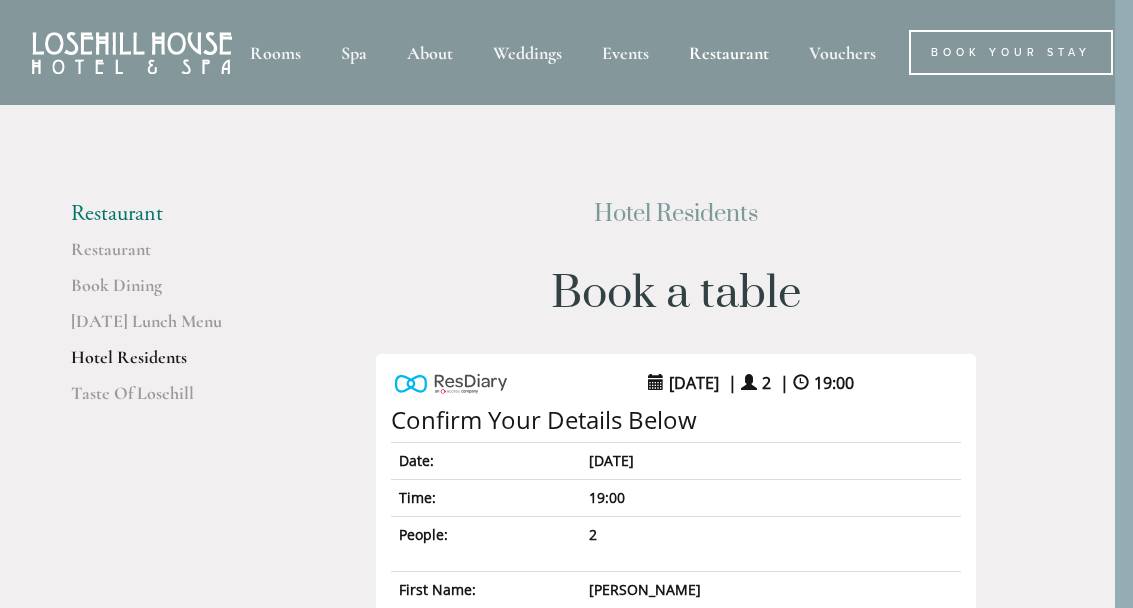 scroll, scrollTop: 0, scrollLeft: 17, axis: horizontal 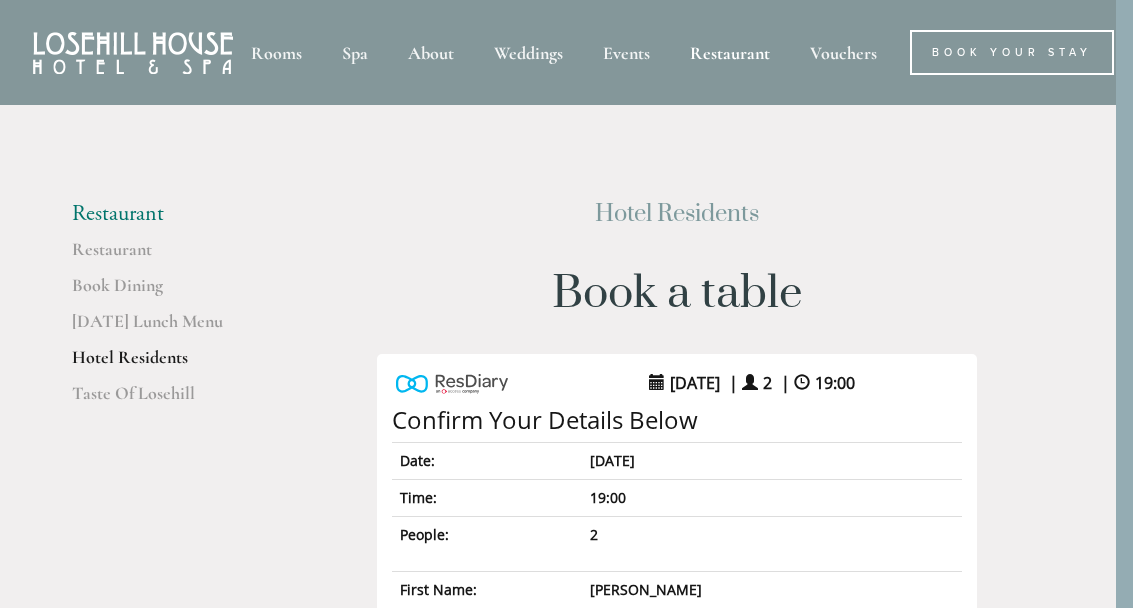 click on "22 August 2025" at bounding box center (772, 461) 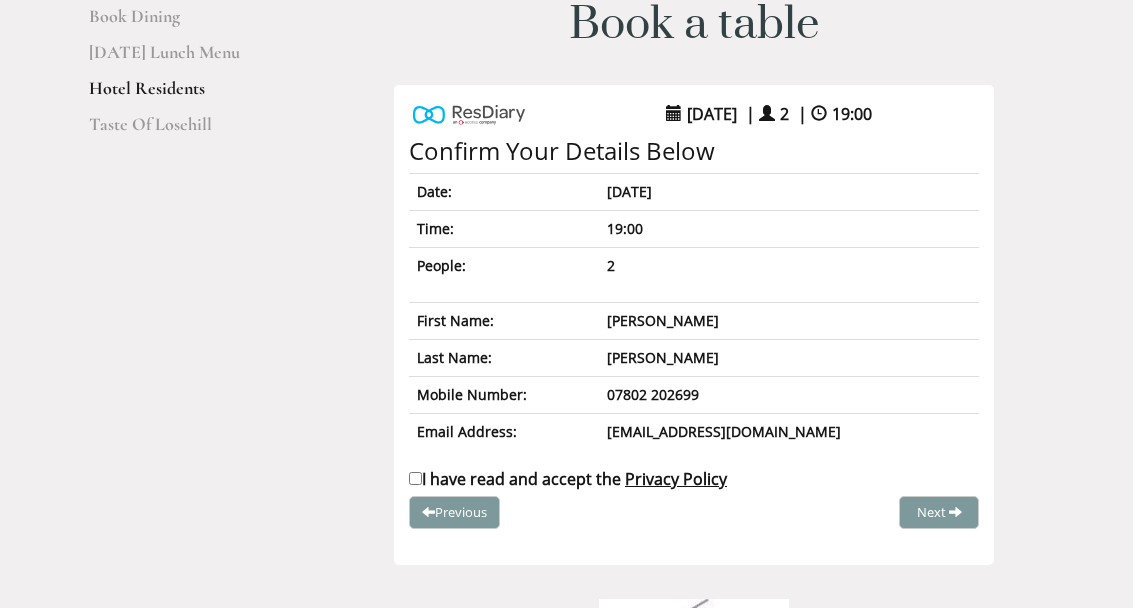 scroll, scrollTop: 292, scrollLeft: 0, axis: vertical 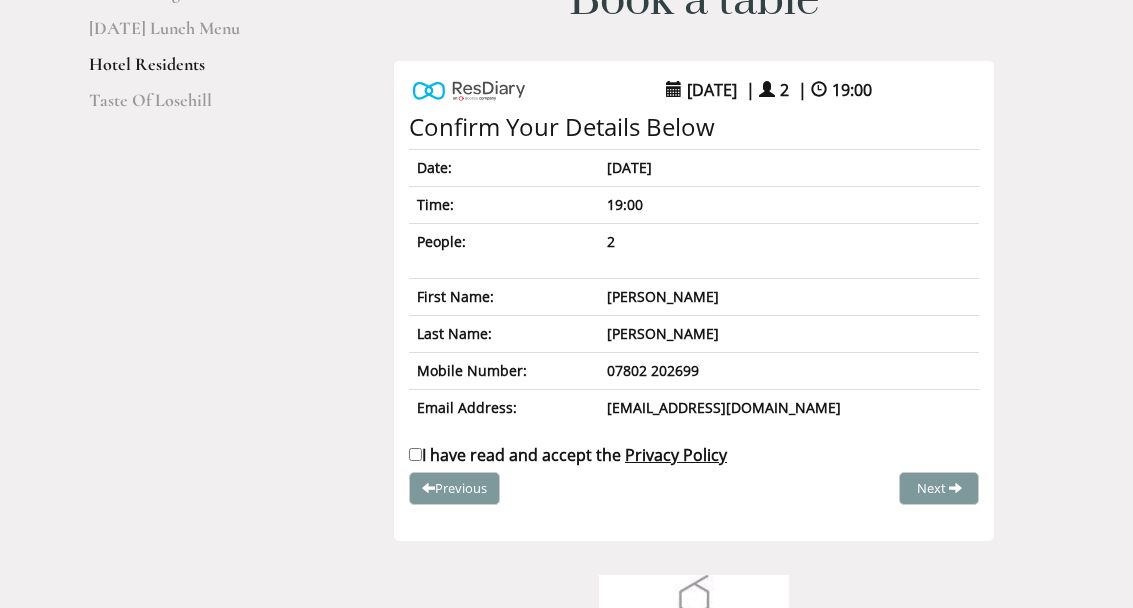 click at bounding box center [694, 655] 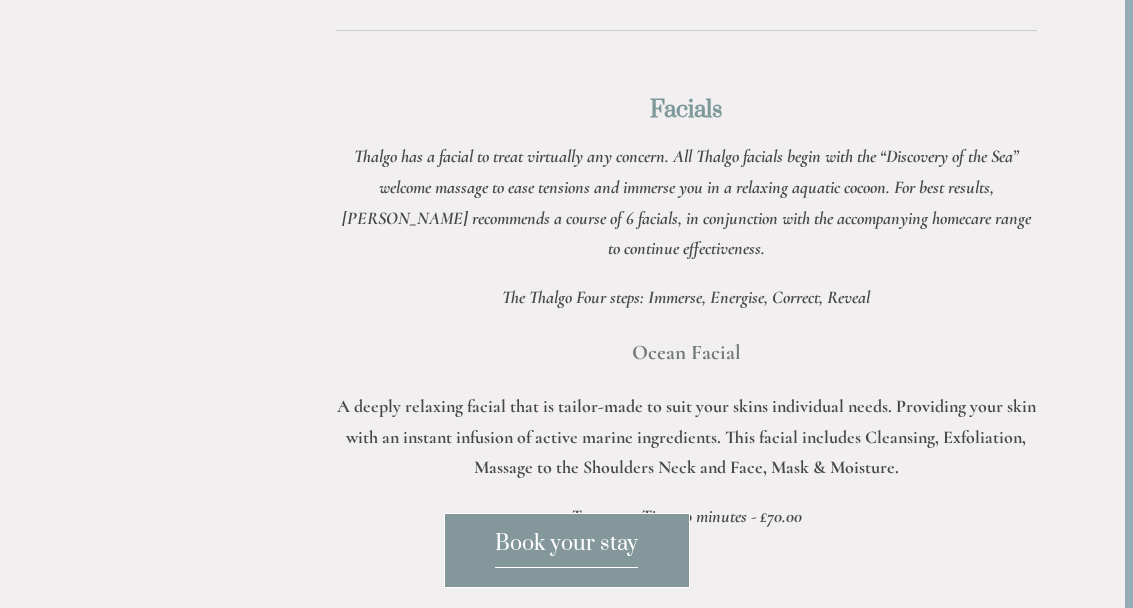 scroll, scrollTop: 1114, scrollLeft: 8, axis: both 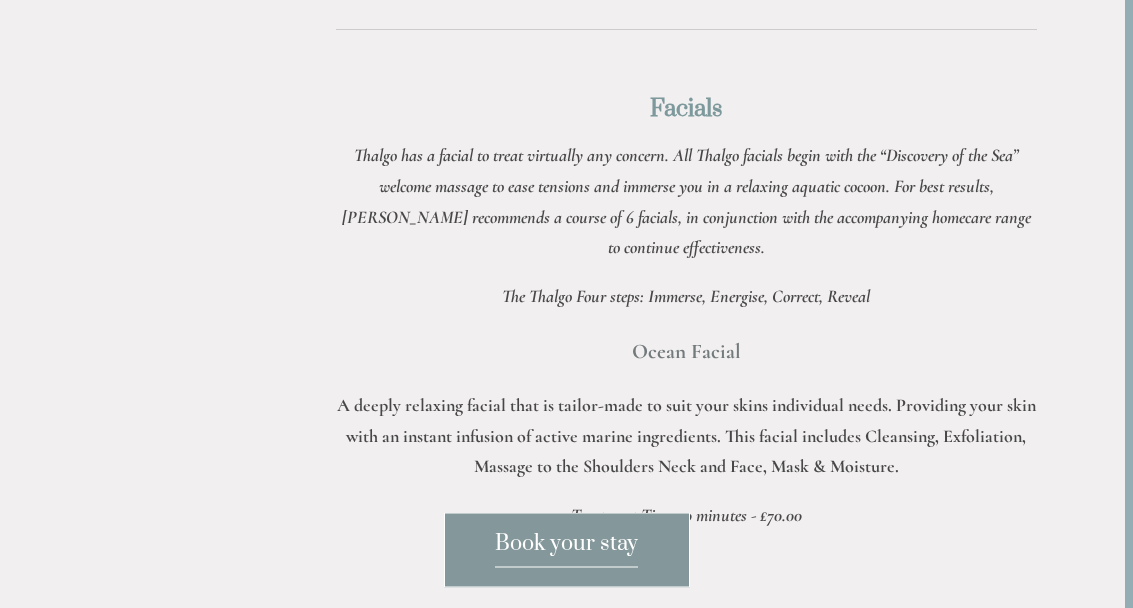 click on "Rooms
Rooms
Your Stay
Book a stay
Offers
Spa" at bounding box center (558, 3425) 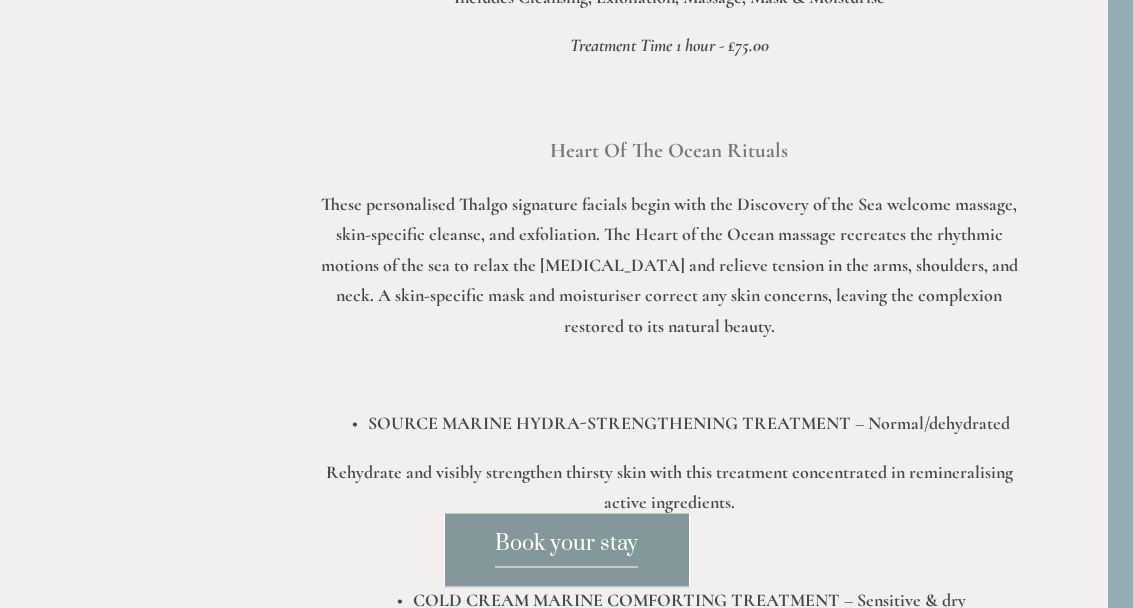 scroll, scrollTop: 1909, scrollLeft: 25, axis: both 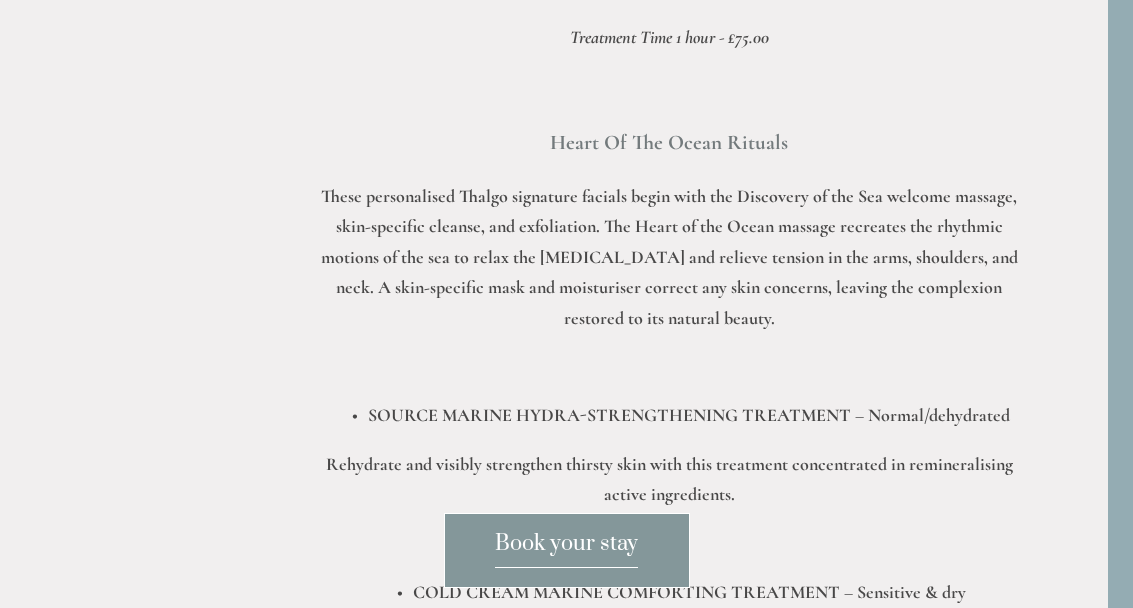 click on "Facials Thalgo has a facial to treat virtually any concern. All Thalgo facials begin with the “Discovery of the Sea” welcome massage to ease tensions and immerse you in a relaxing aquatic cocoon. For best results, Thalgo recommends a course of 6 facials, in conjunction with the accompanying homecare range to continue effectiveness. The Thalgo Four steps: Immerse, Energise, Correct, Reveal Ocean Facial  A deeply relaxing facial that is tailor-made to suit your skins individual needs. Providing your skin with an instant infusion of active marine ingredients. This facial includes Cleansing, Exfoliation, Massage to the Shoulders Neck and Face, Mask & Moisture. Treatment Time 50 minutes - £70.00 3 Algae Facial     Experience true marine beauty with this signature facial suitable for all skin types. This treatment includes deep cleansing & exfoliating as well as a pure natural seaweed mask known for its beauty-enhancing properties that will help remineralise & revitalise the skin." at bounding box center (669, 137) 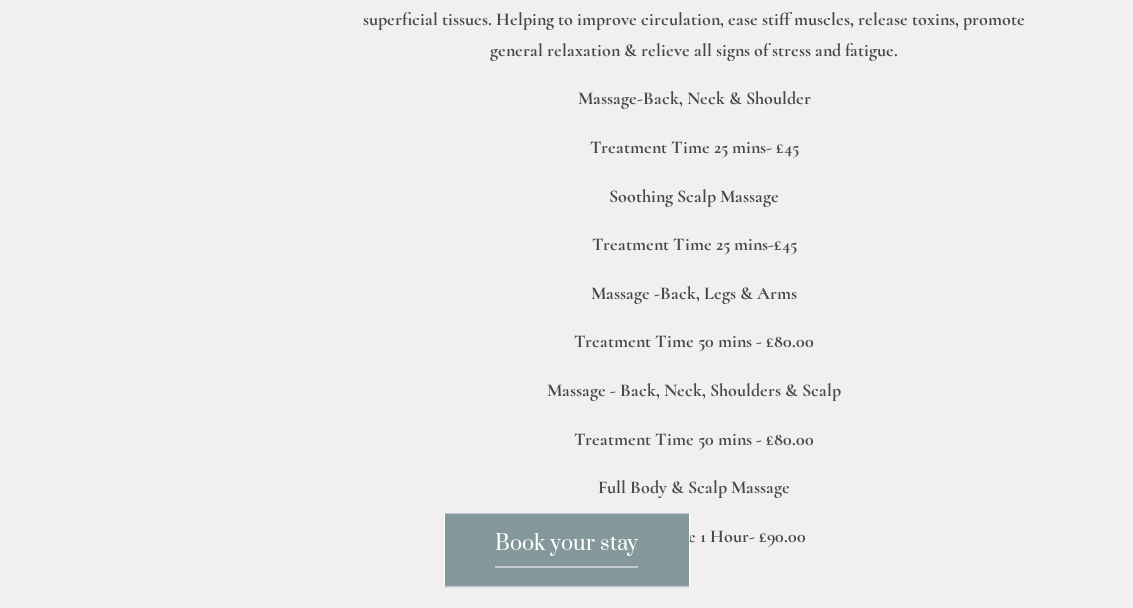 scroll, scrollTop: 4289, scrollLeft: 0, axis: vertical 